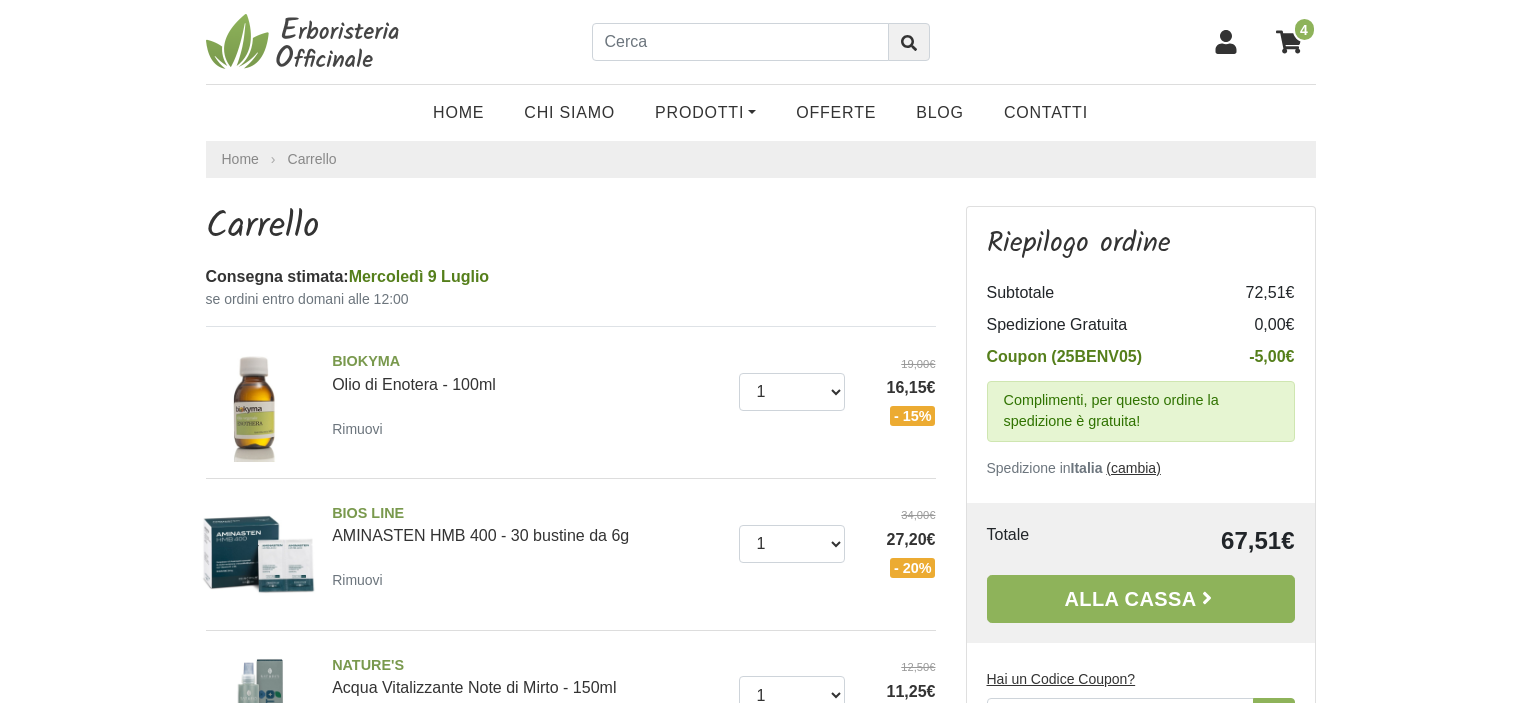 scroll, scrollTop: 0, scrollLeft: 0, axis: both 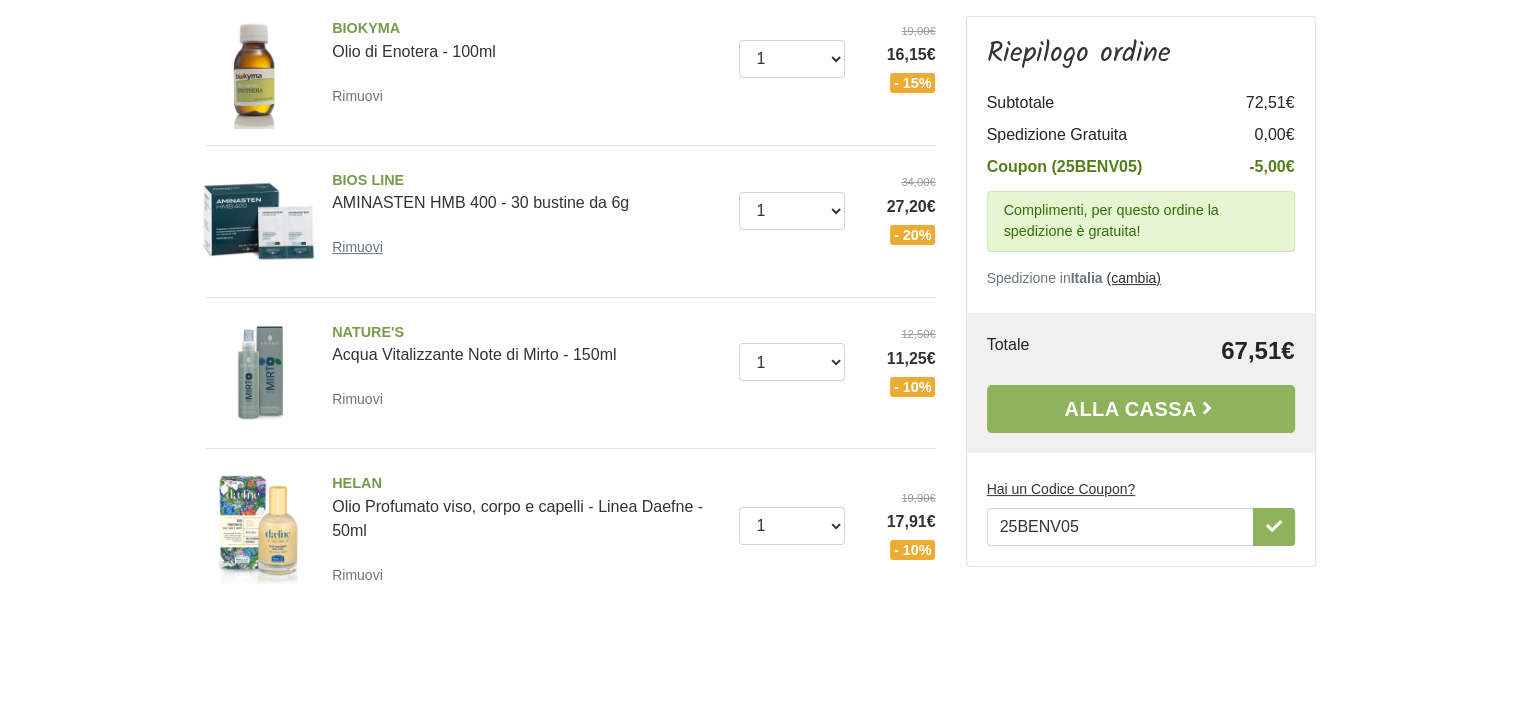 click on "Rimuovi" at bounding box center [357, 247] 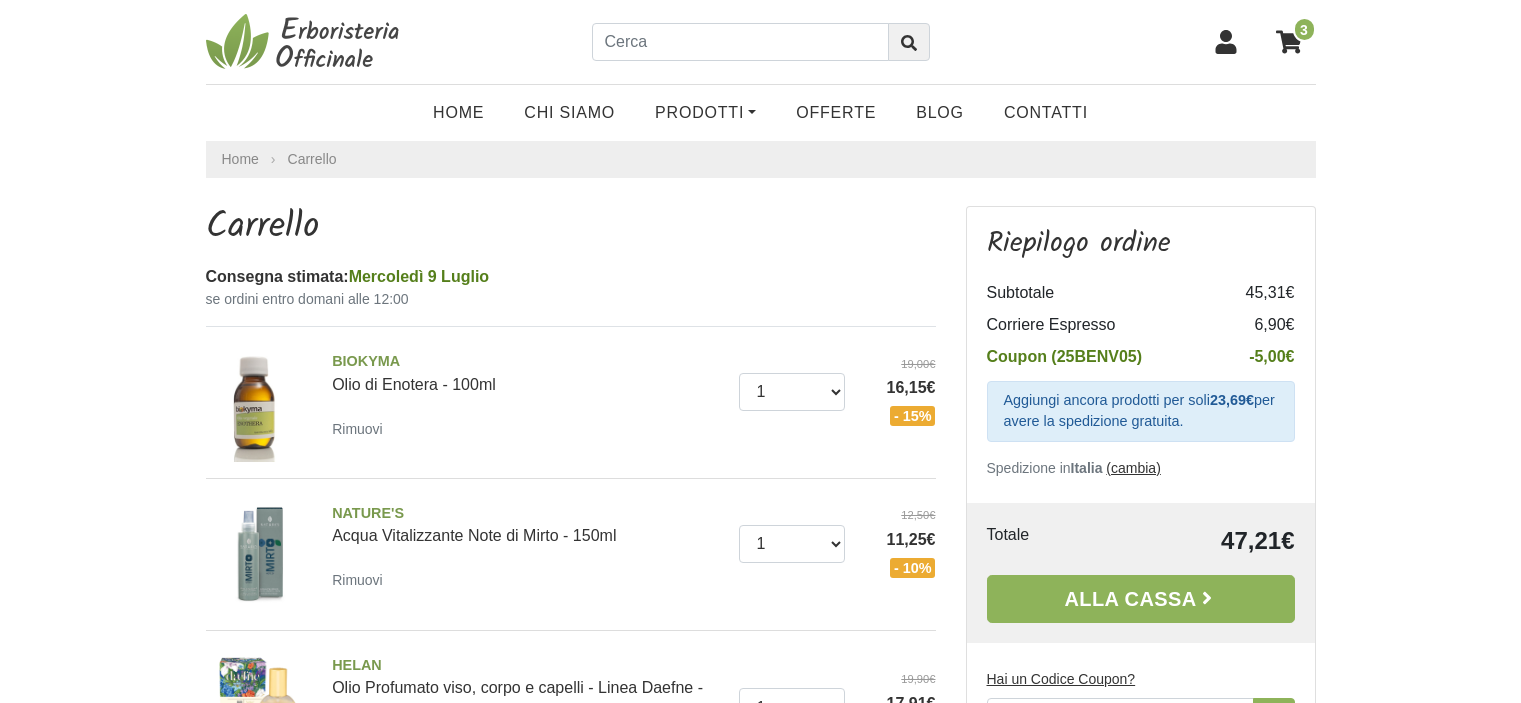 scroll, scrollTop: 333, scrollLeft: 0, axis: vertical 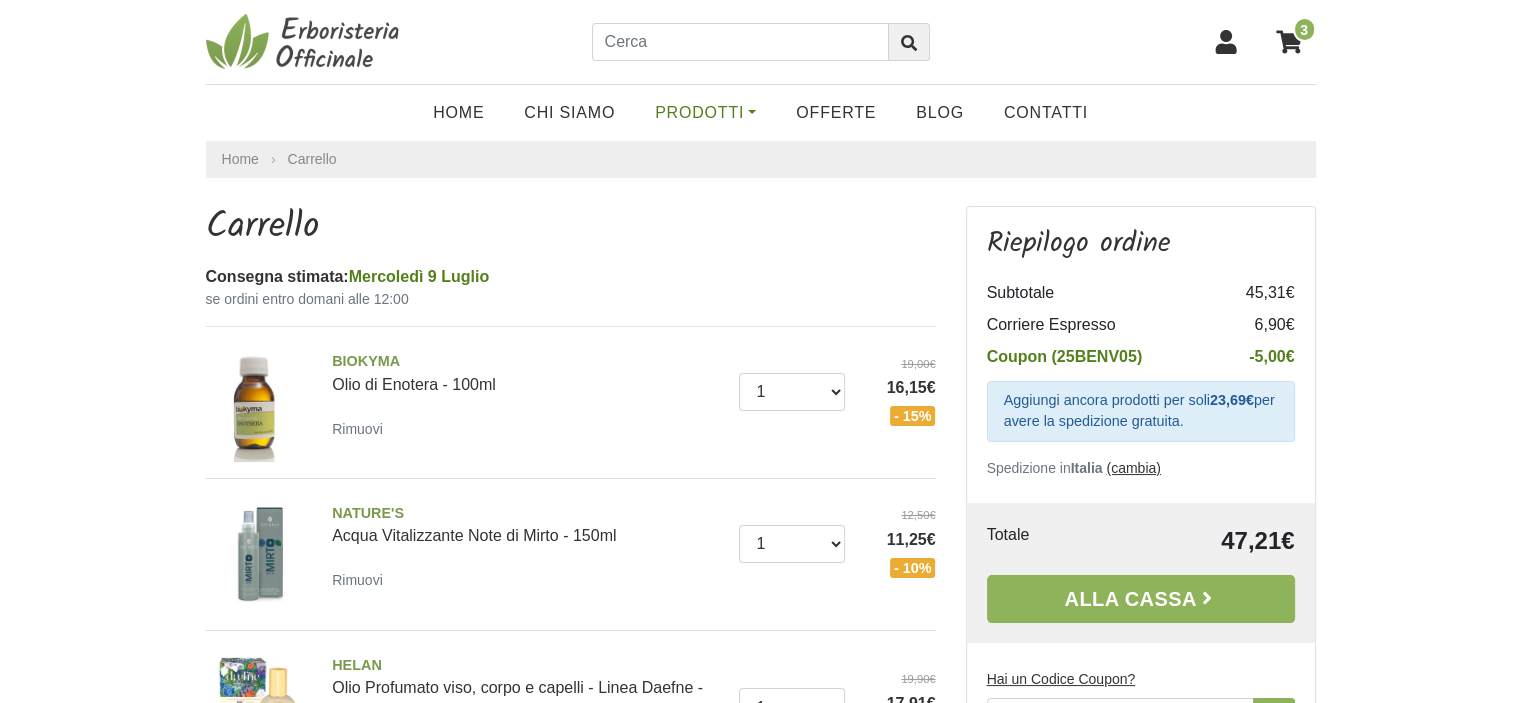 click on "Prodotti" at bounding box center (705, 113) 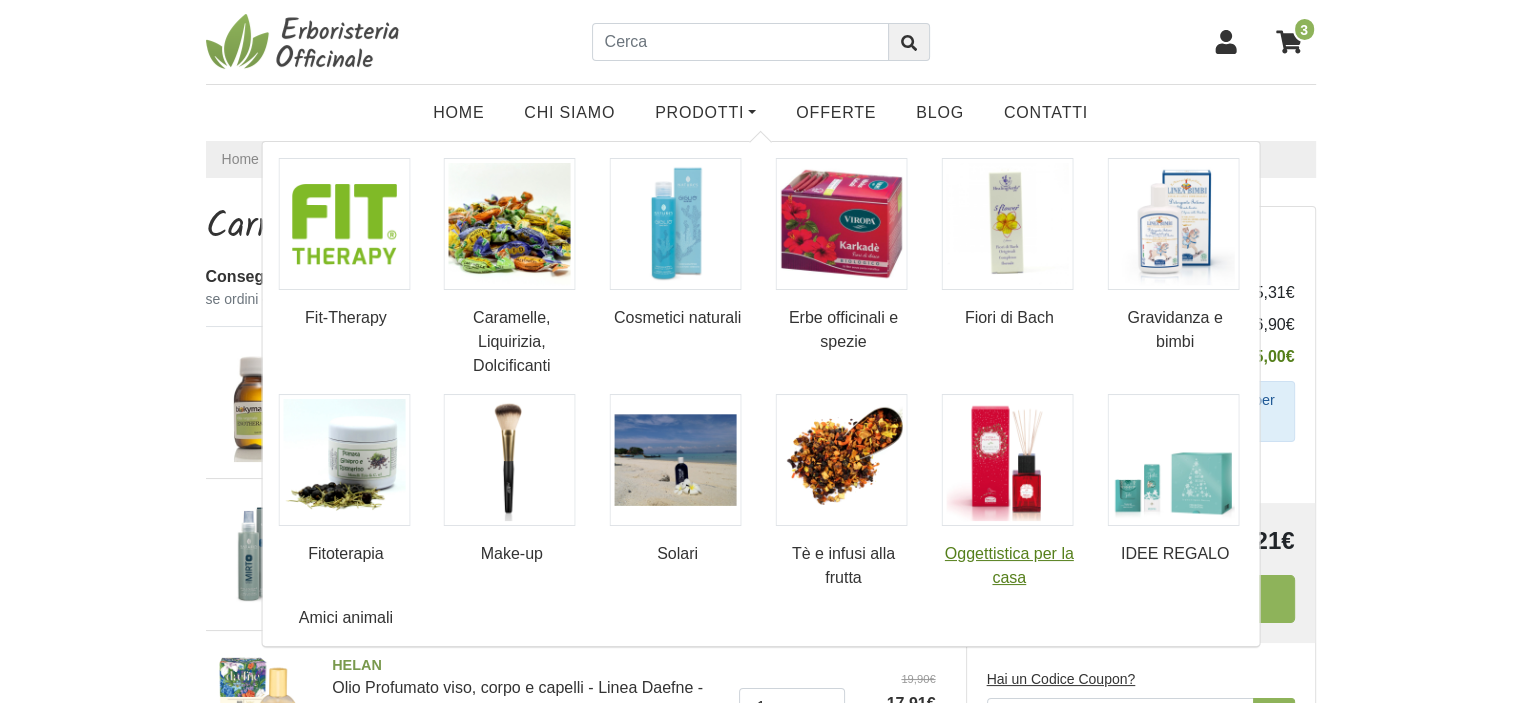 click at bounding box center (1007, 460) 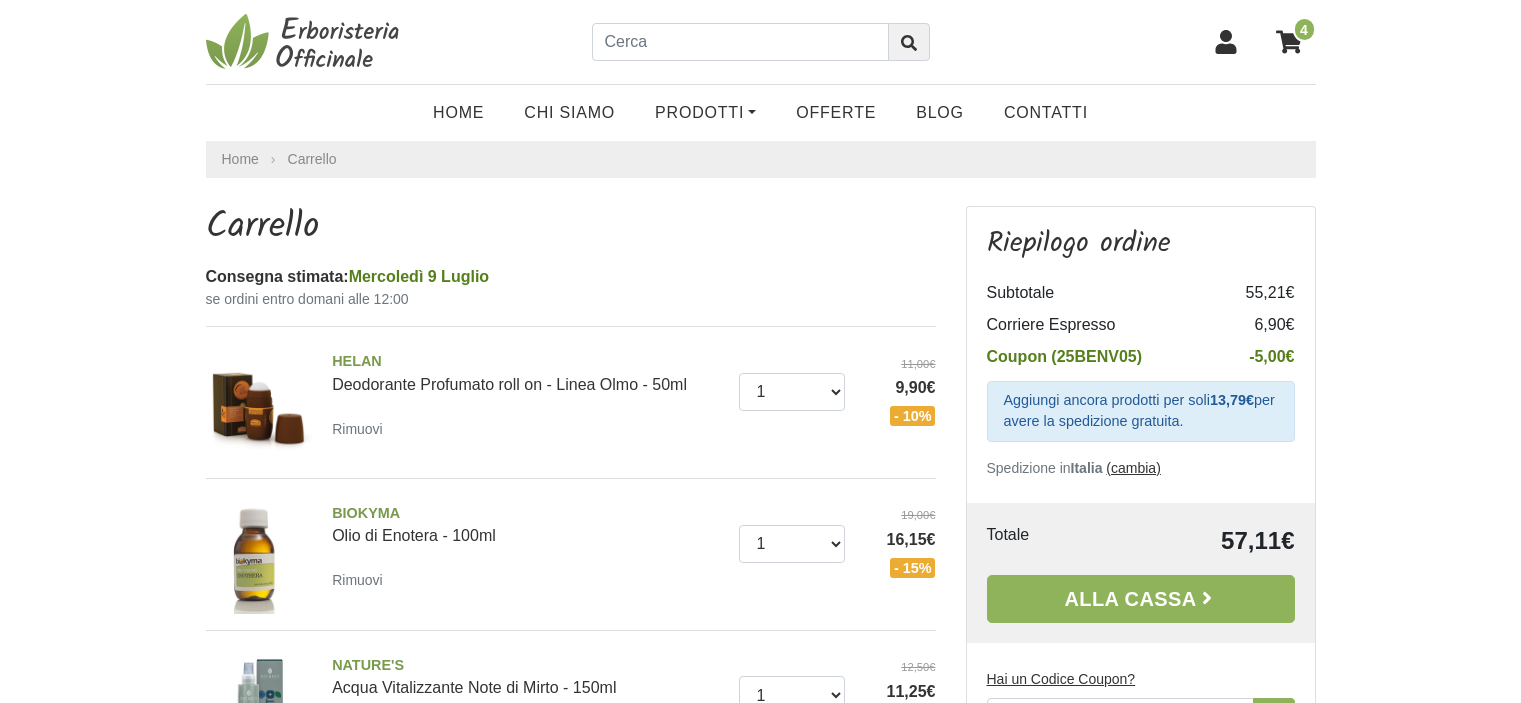 scroll, scrollTop: 0, scrollLeft: 0, axis: both 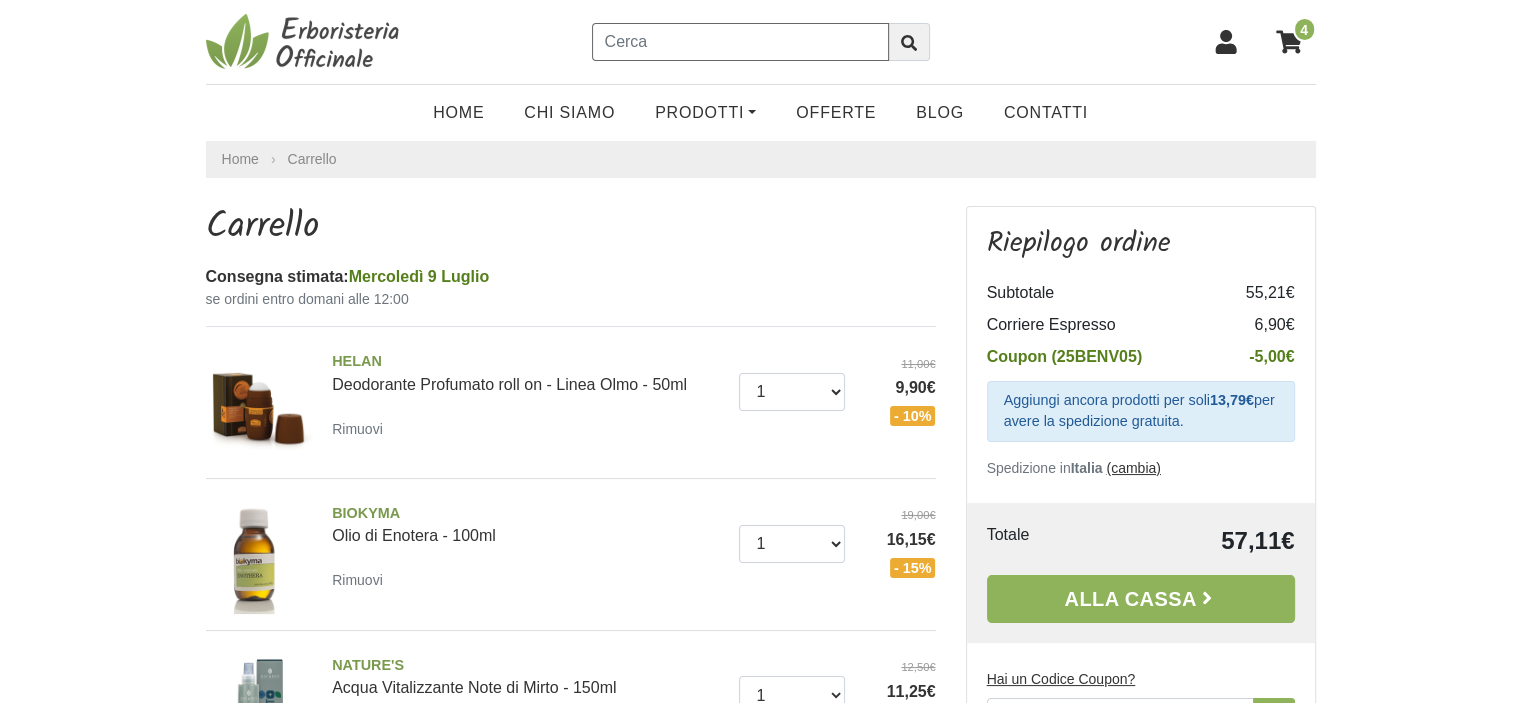 click at bounding box center [740, 42] 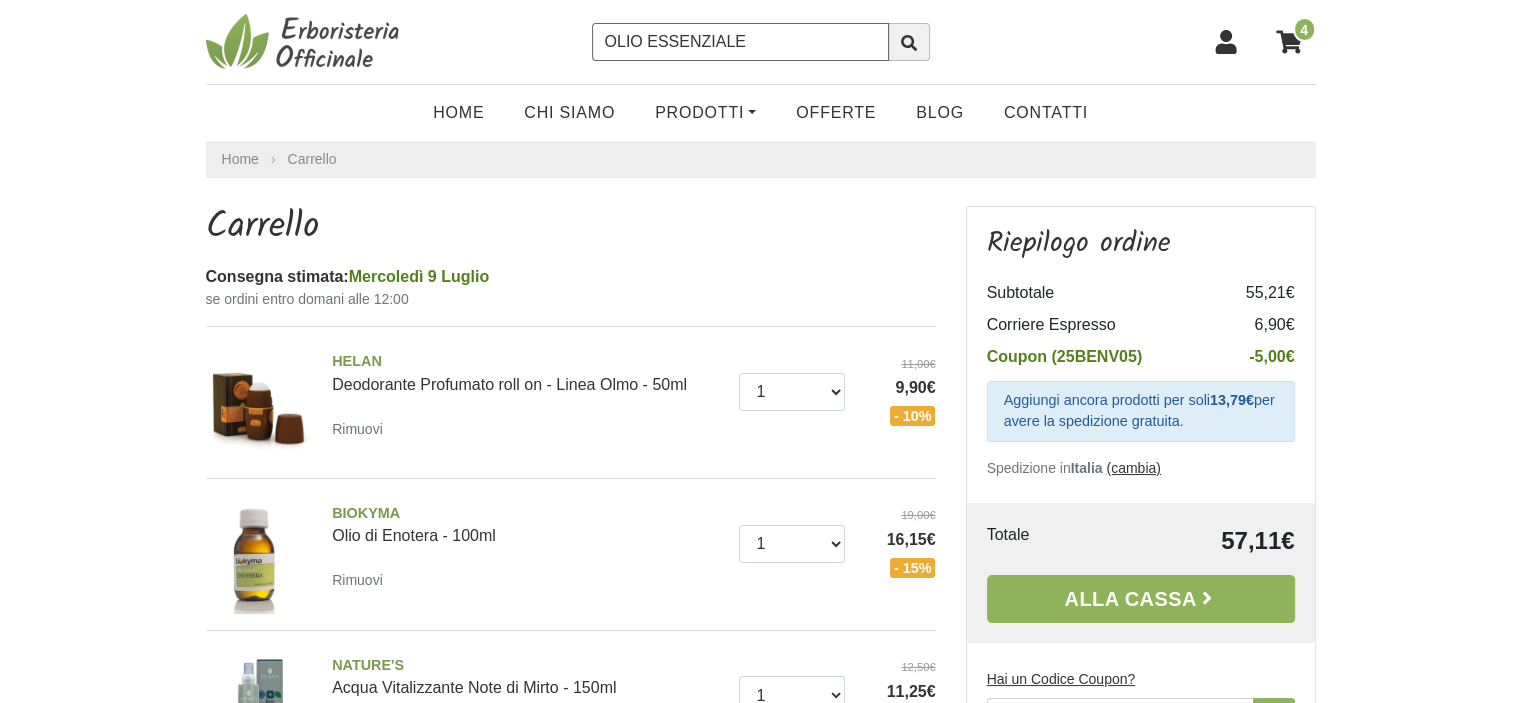 type on "OLIO ESSENZIALE" 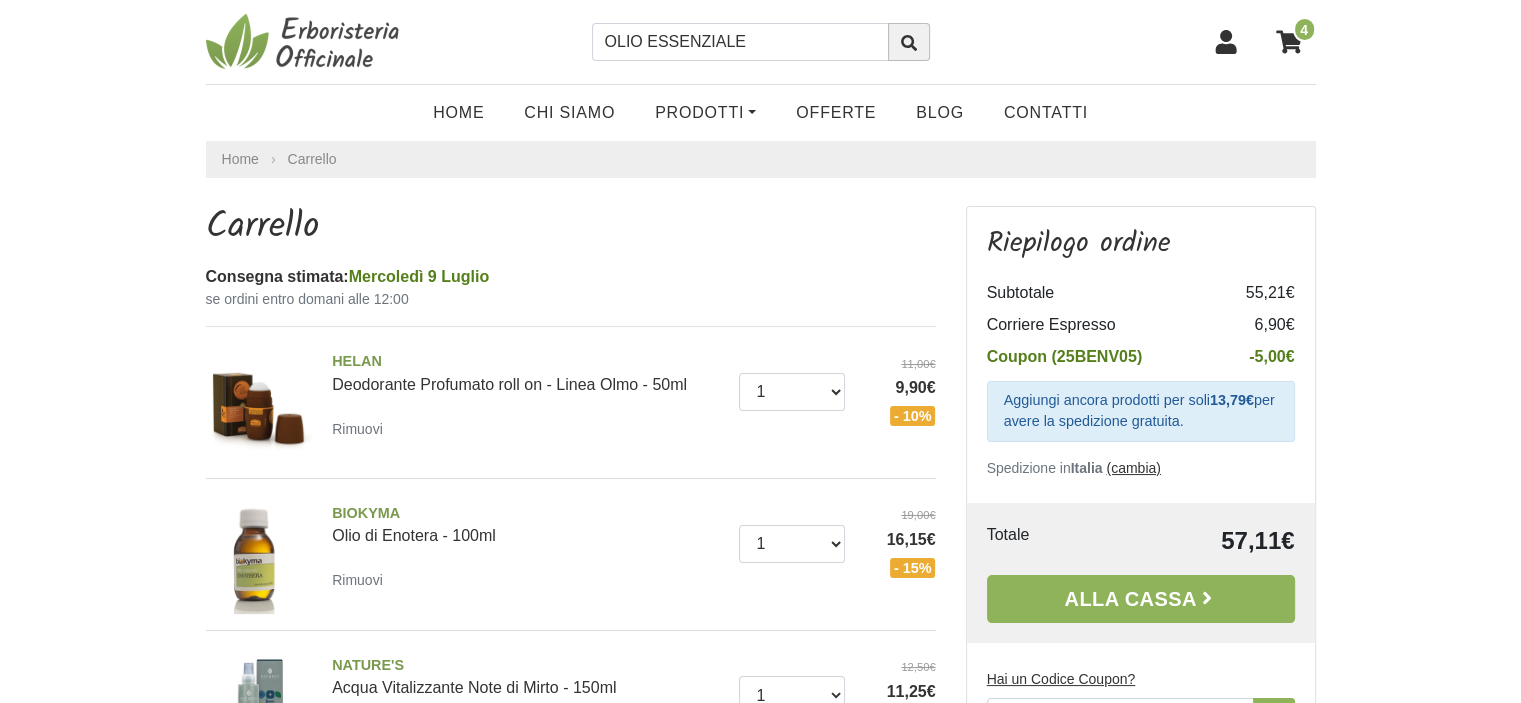 click at bounding box center (909, 43) 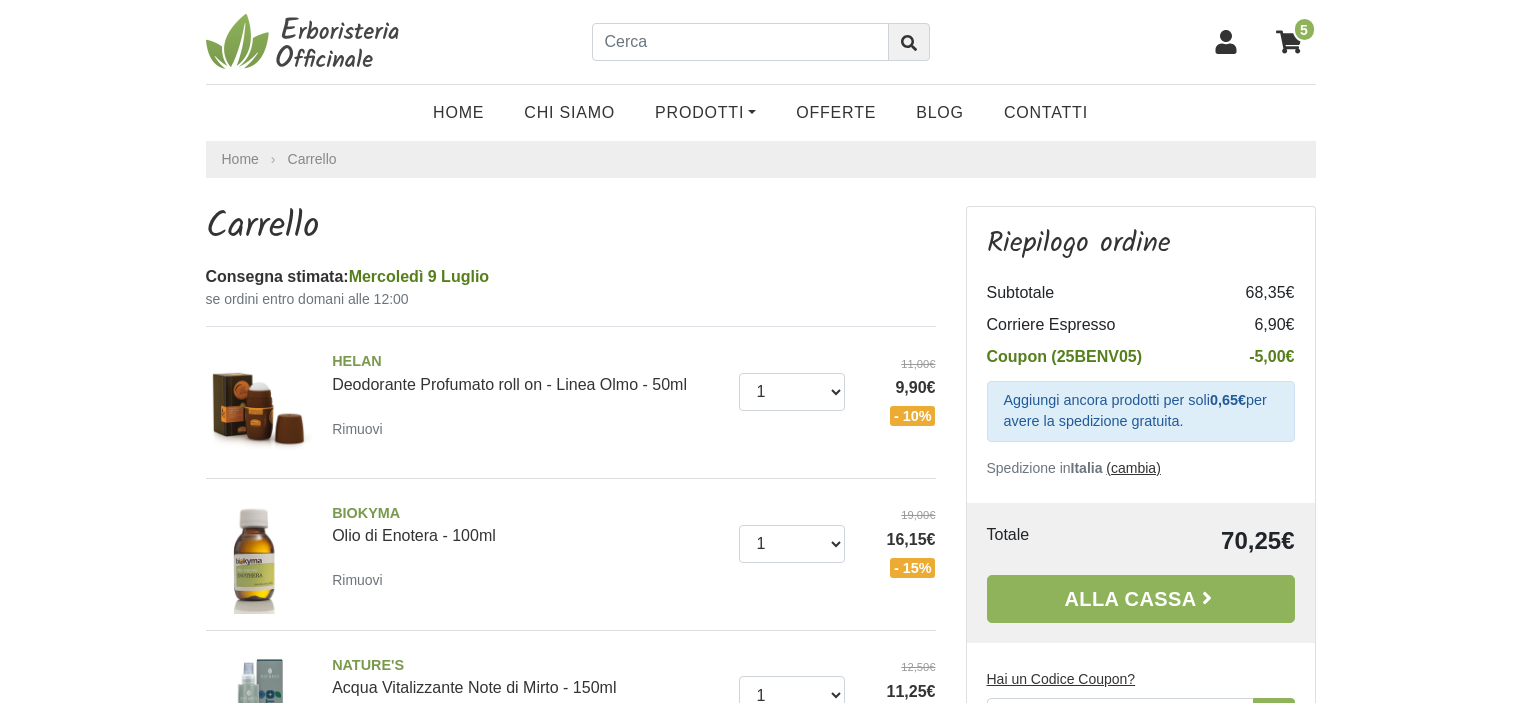 scroll, scrollTop: 0, scrollLeft: 0, axis: both 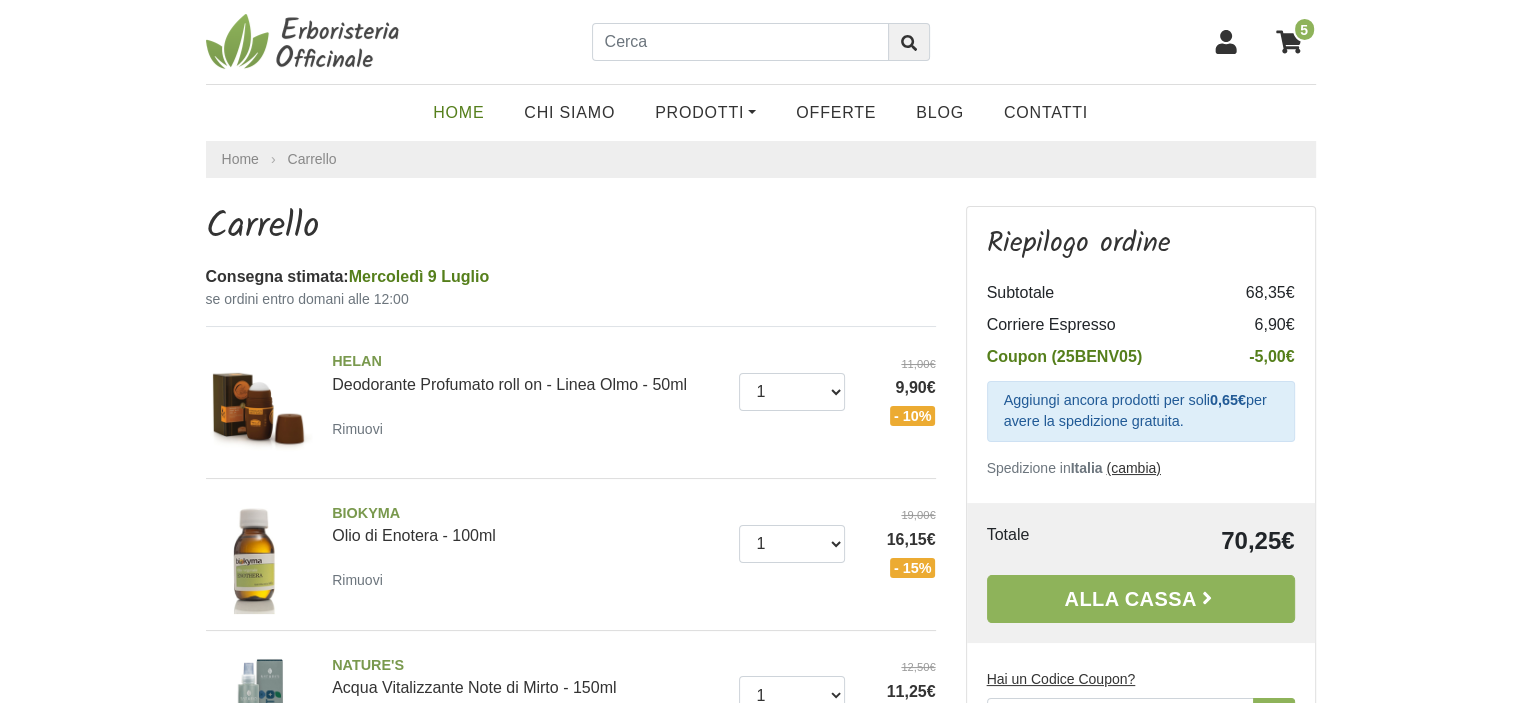 click on "Home" at bounding box center [458, 113] 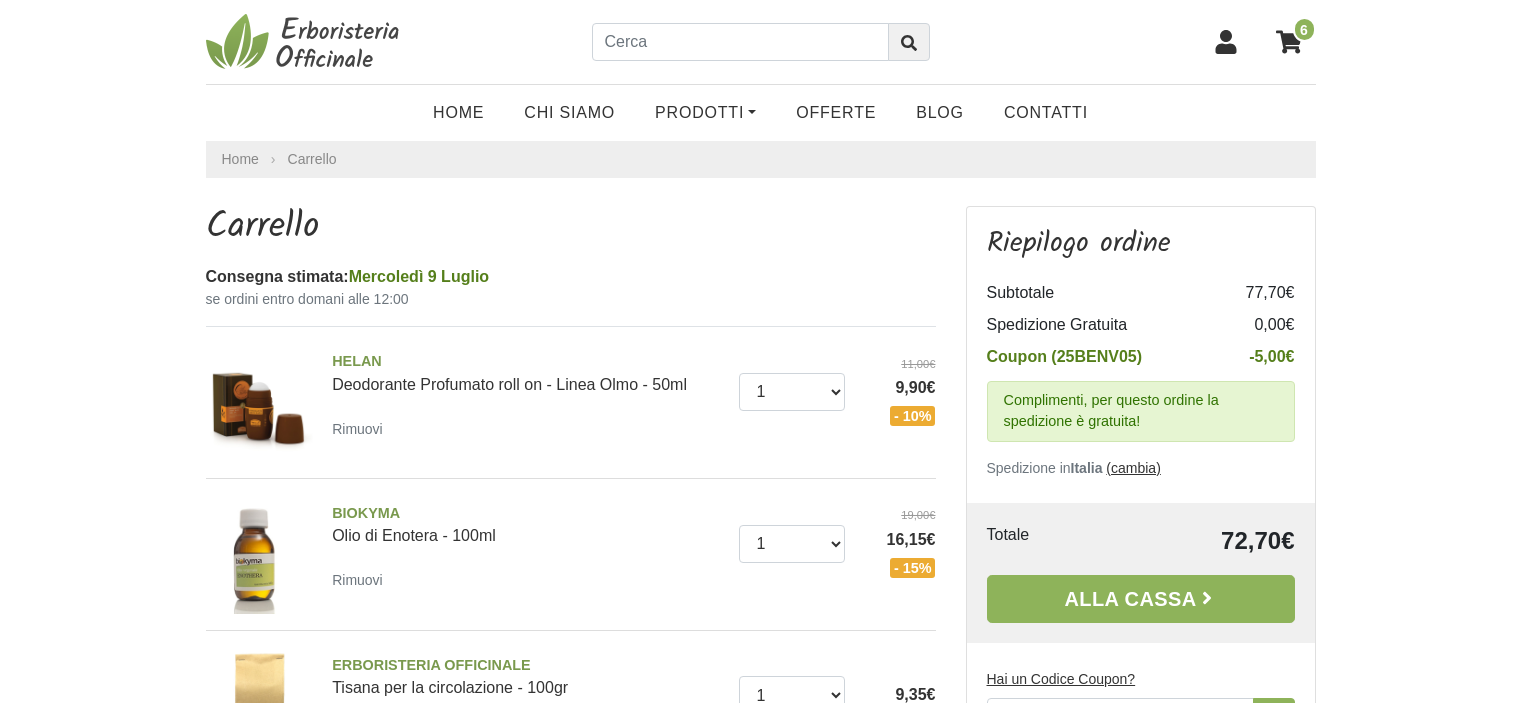 scroll, scrollTop: 0, scrollLeft: 0, axis: both 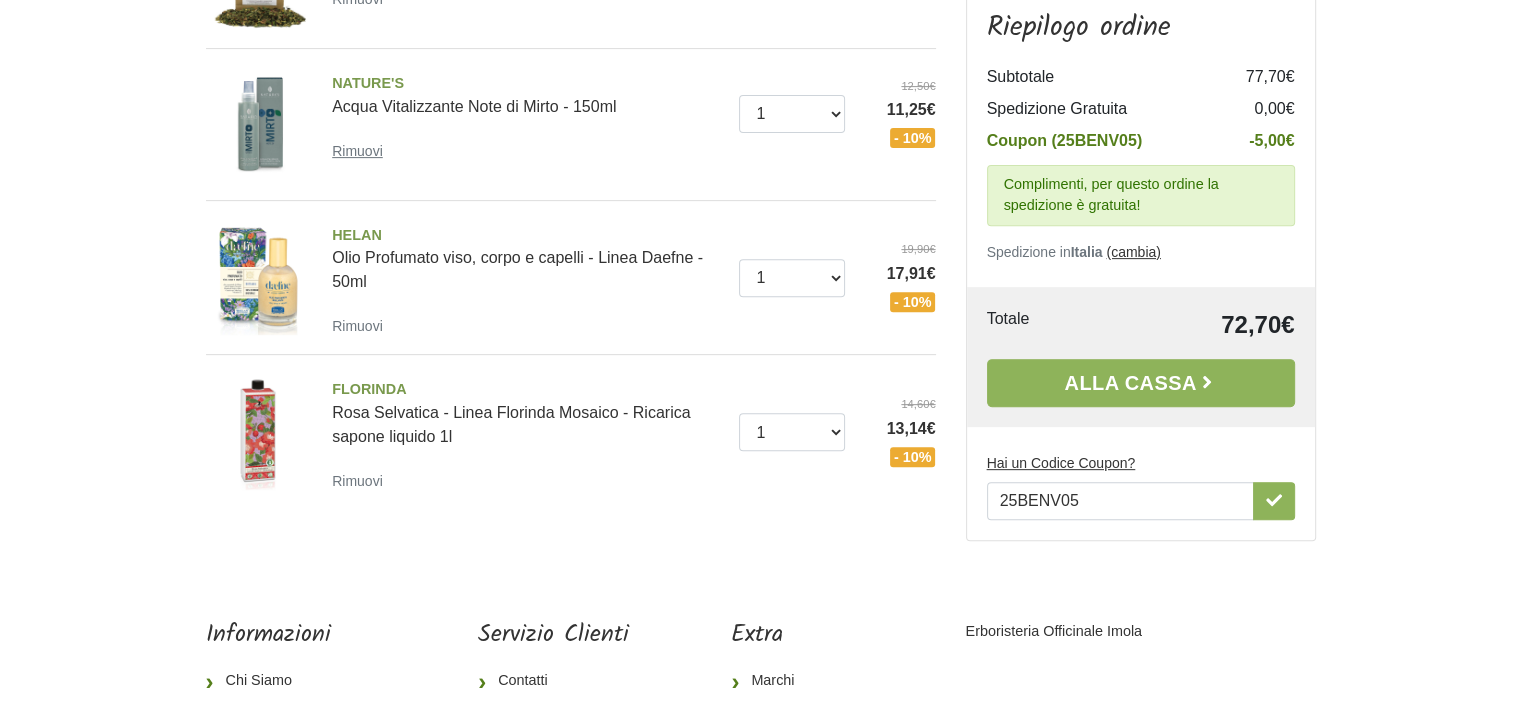 click on "Rimuovi" at bounding box center (357, 151) 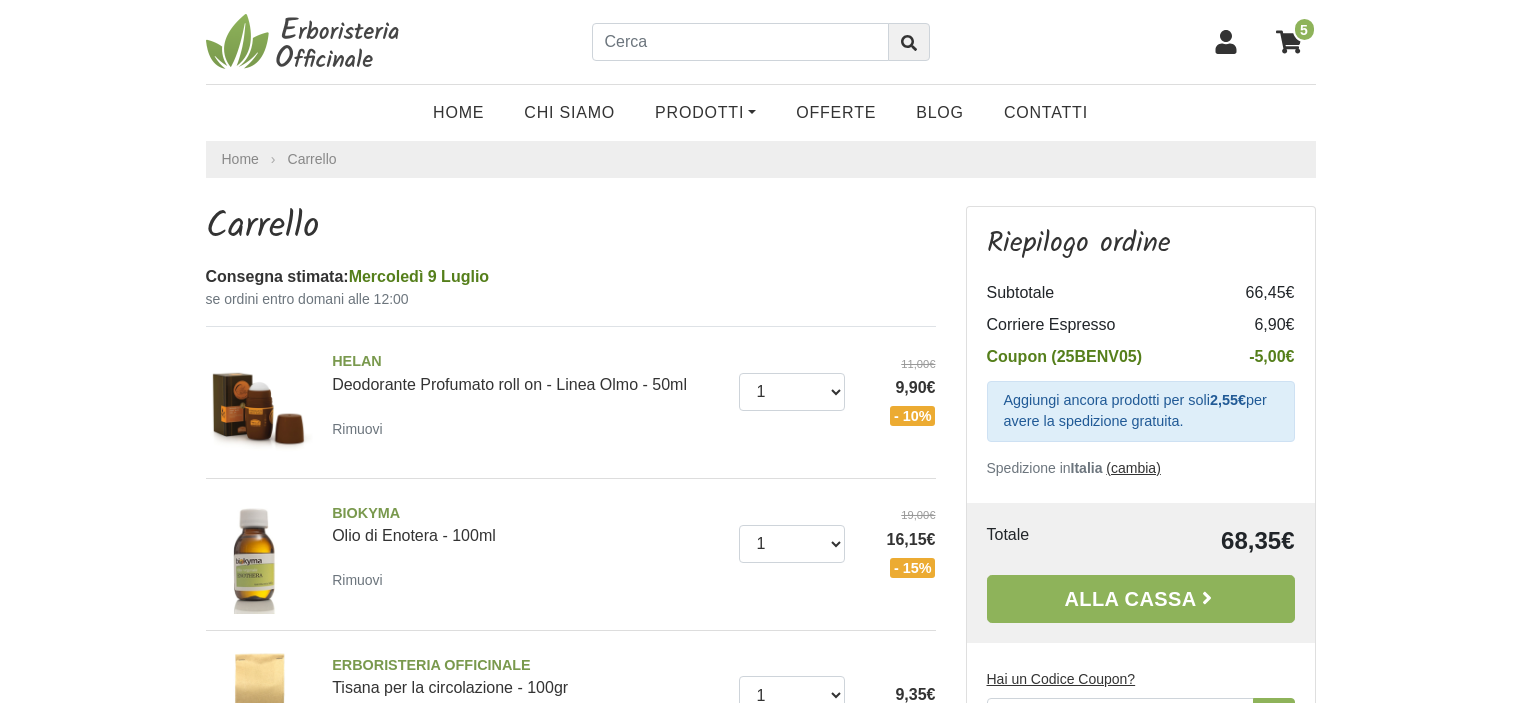 scroll, scrollTop: 733, scrollLeft: 0, axis: vertical 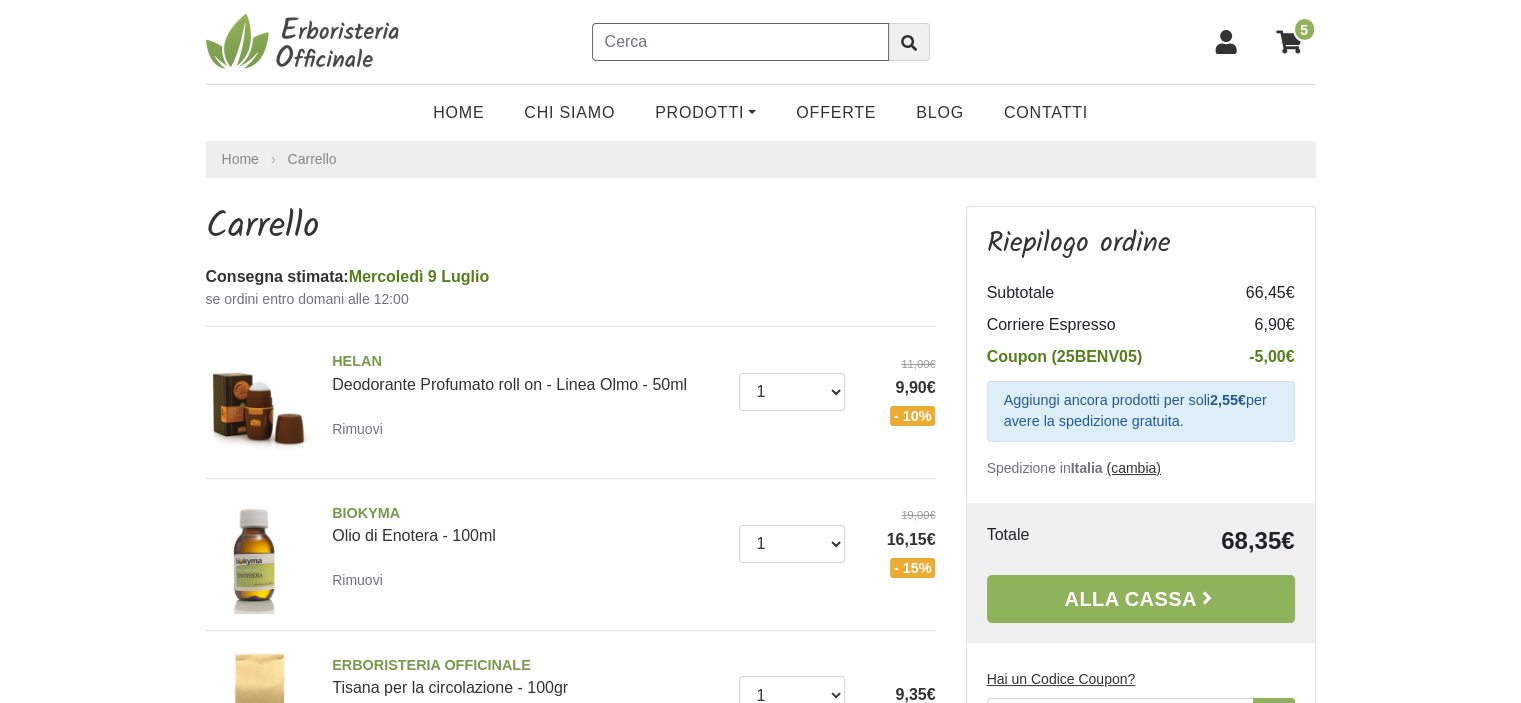 click at bounding box center [740, 42] 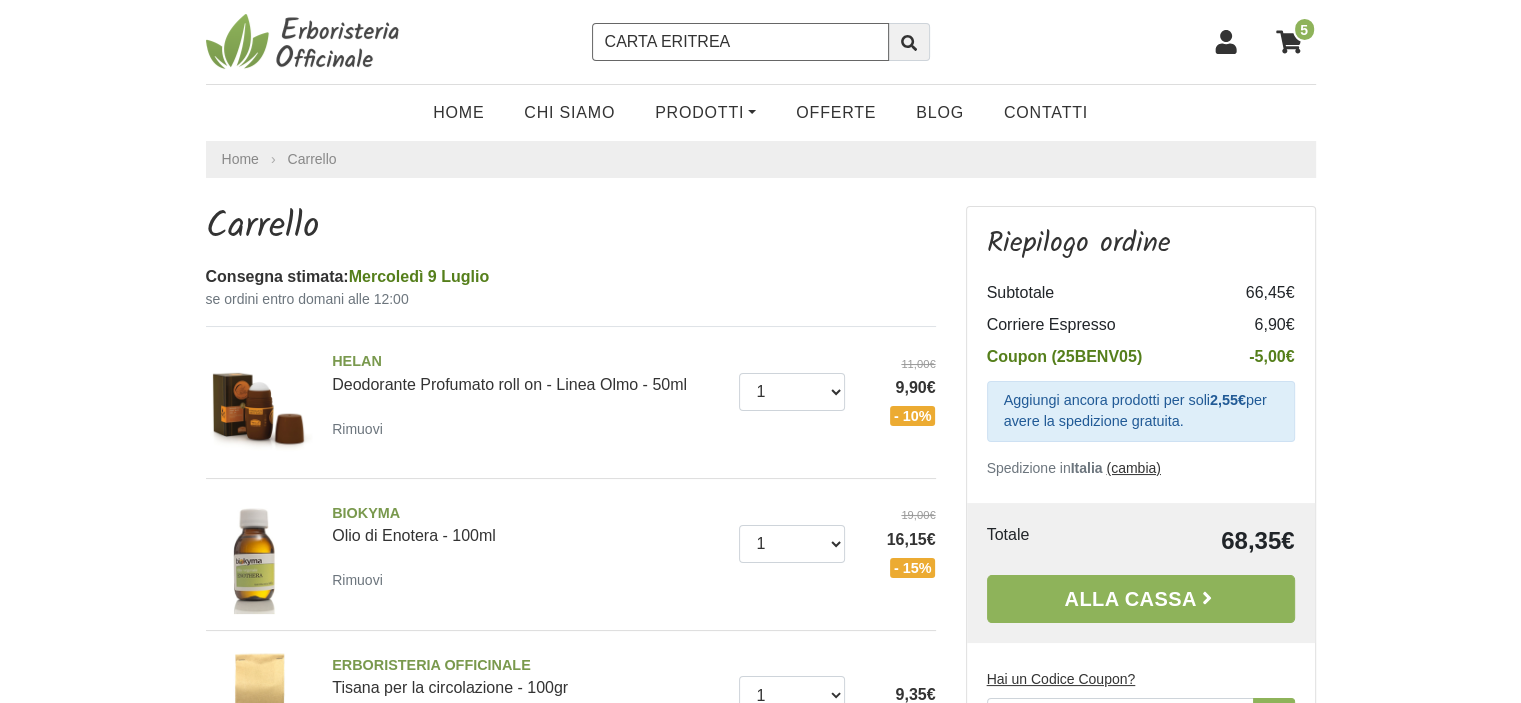 type on "CARTA ERITREA" 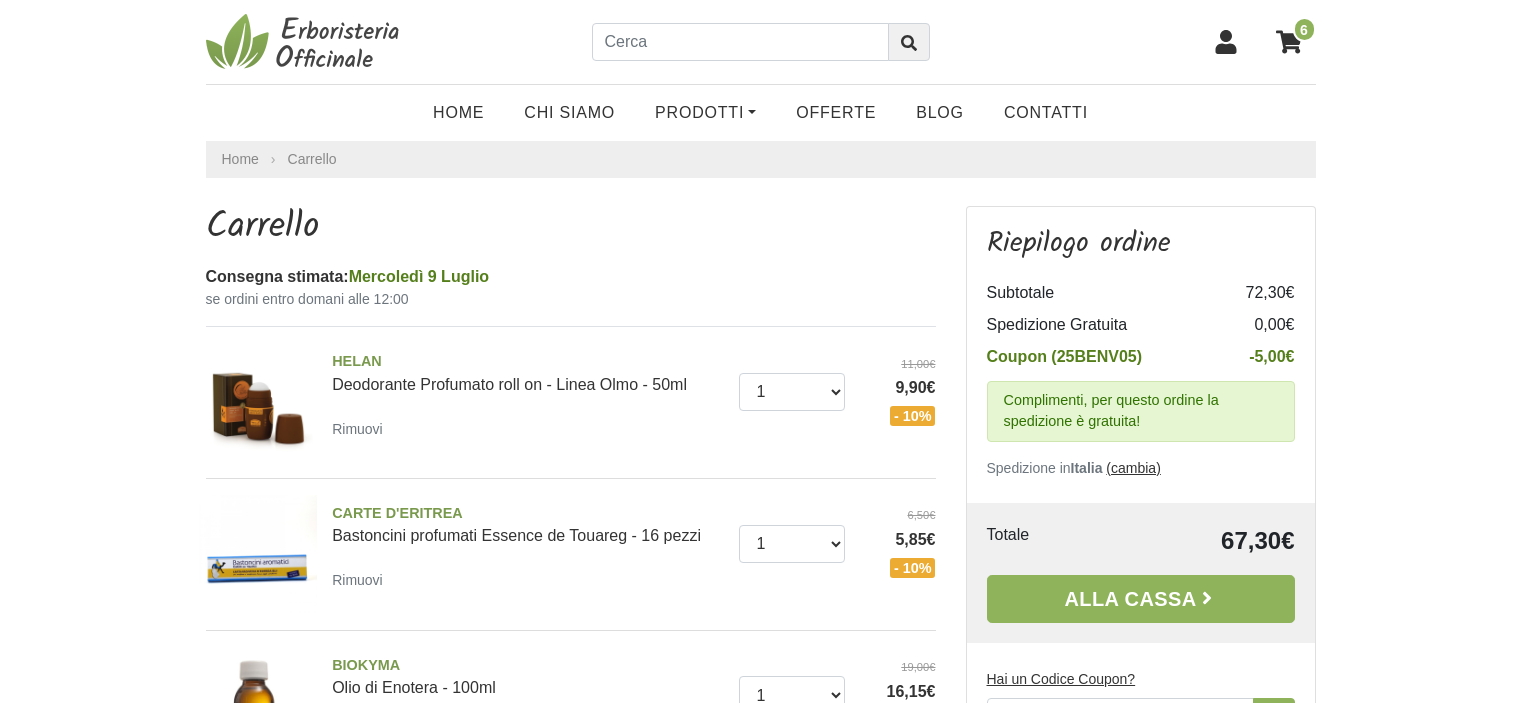 scroll, scrollTop: 0, scrollLeft: 0, axis: both 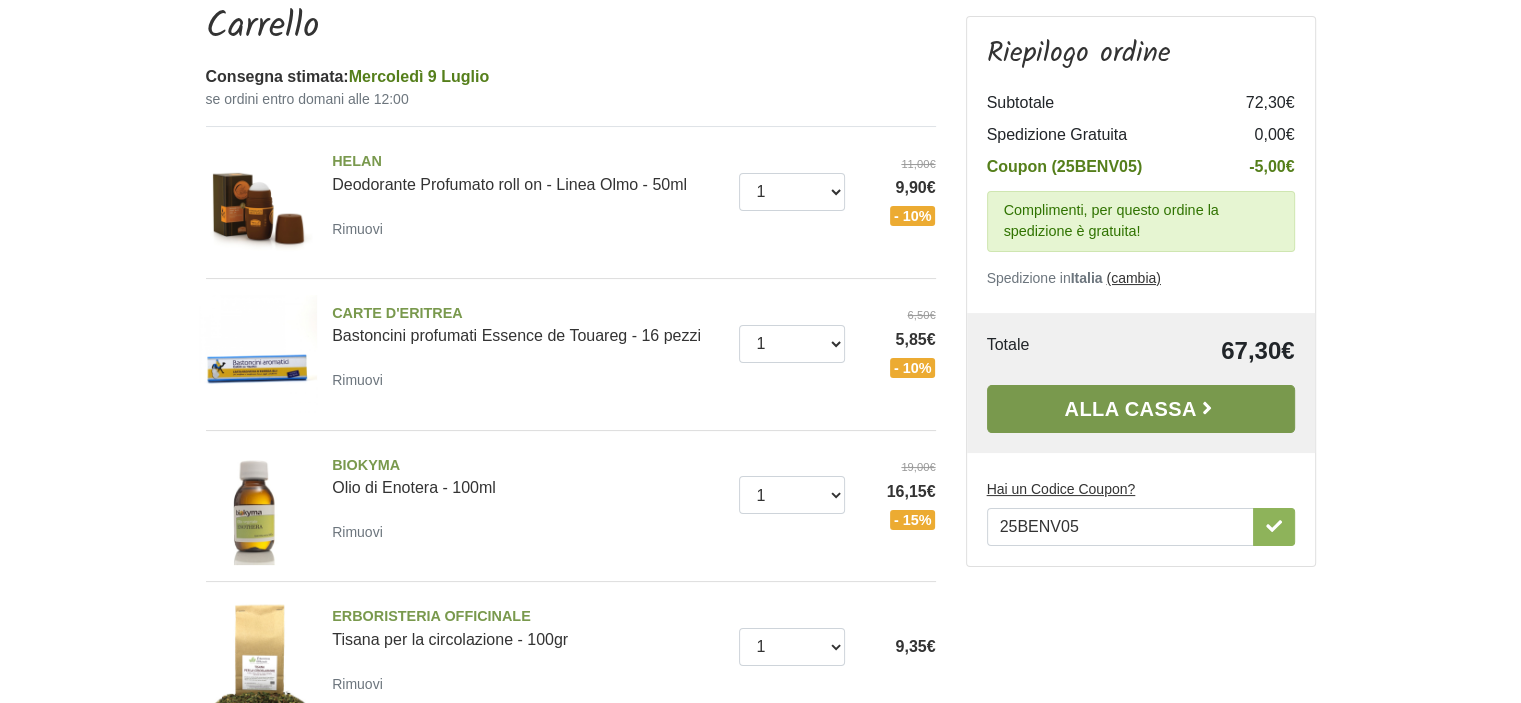 click on "Alla Cassa" at bounding box center [1141, 409] 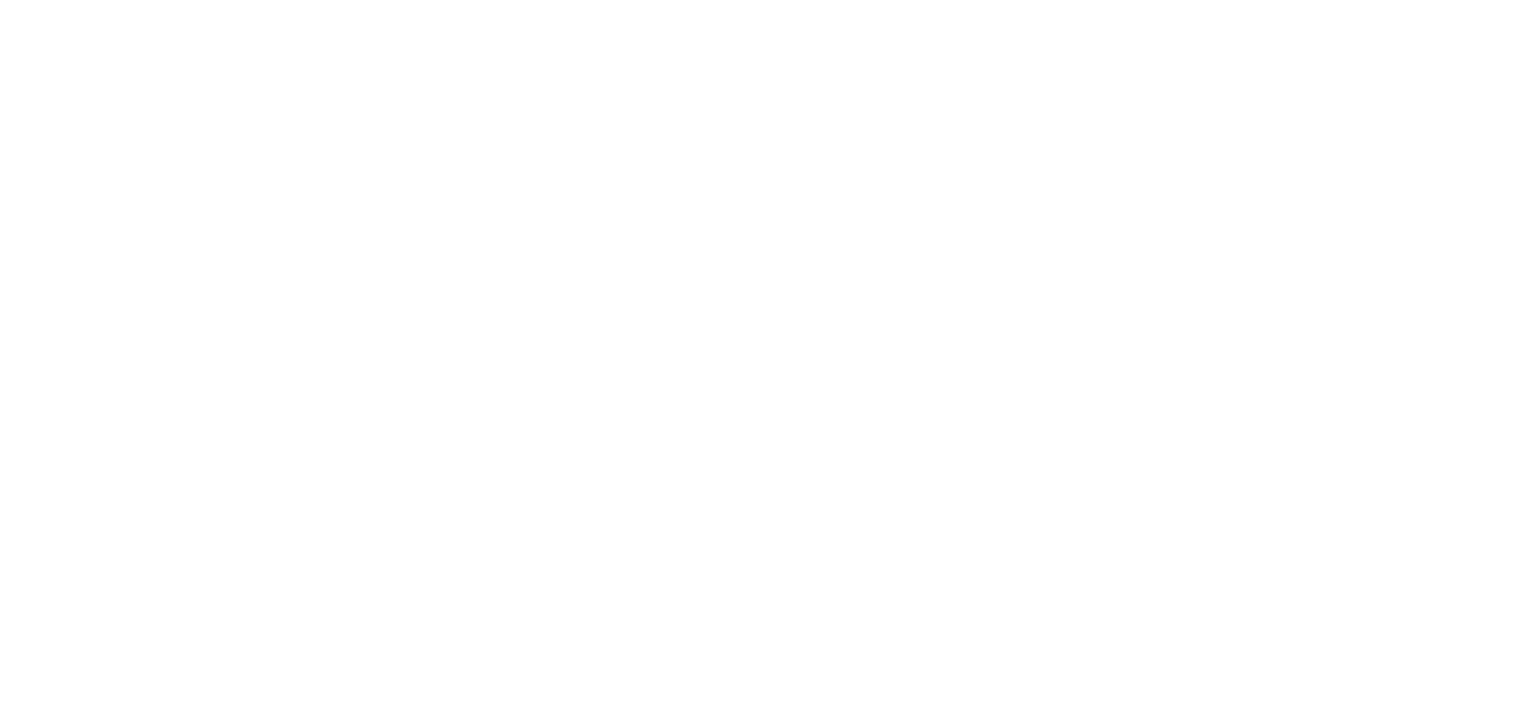 scroll, scrollTop: 0, scrollLeft: 0, axis: both 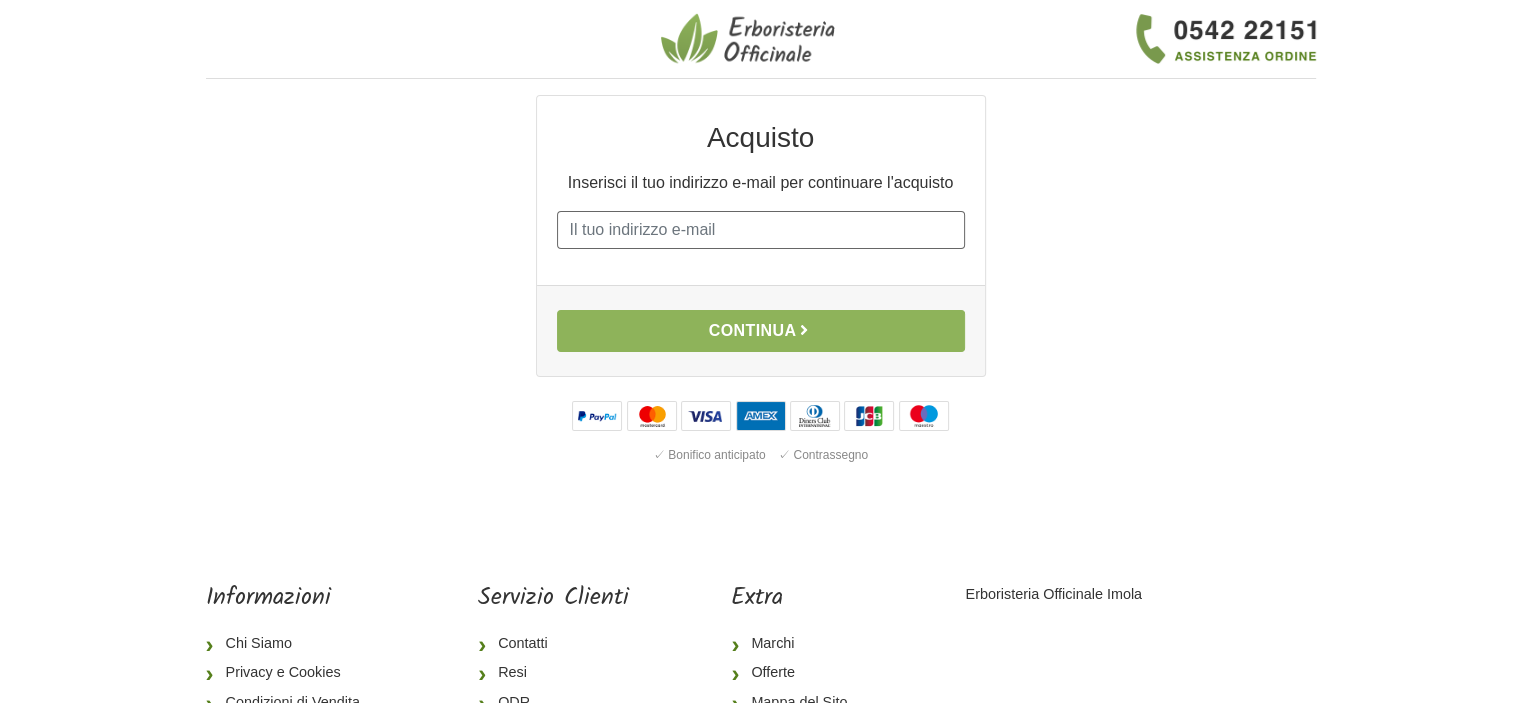click on "E-mail" at bounding box center (761, 230) 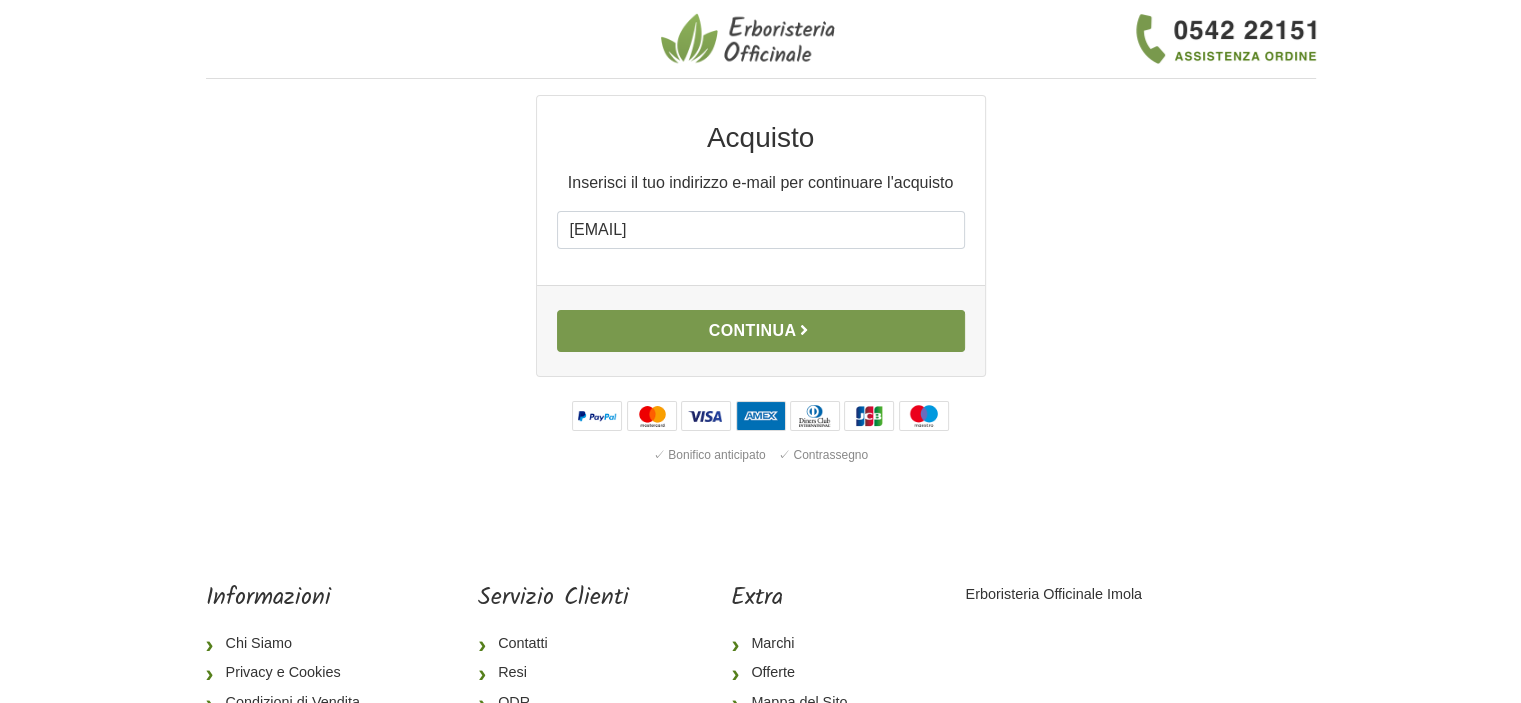 click on "Continua" at bounding box center [761, 331] 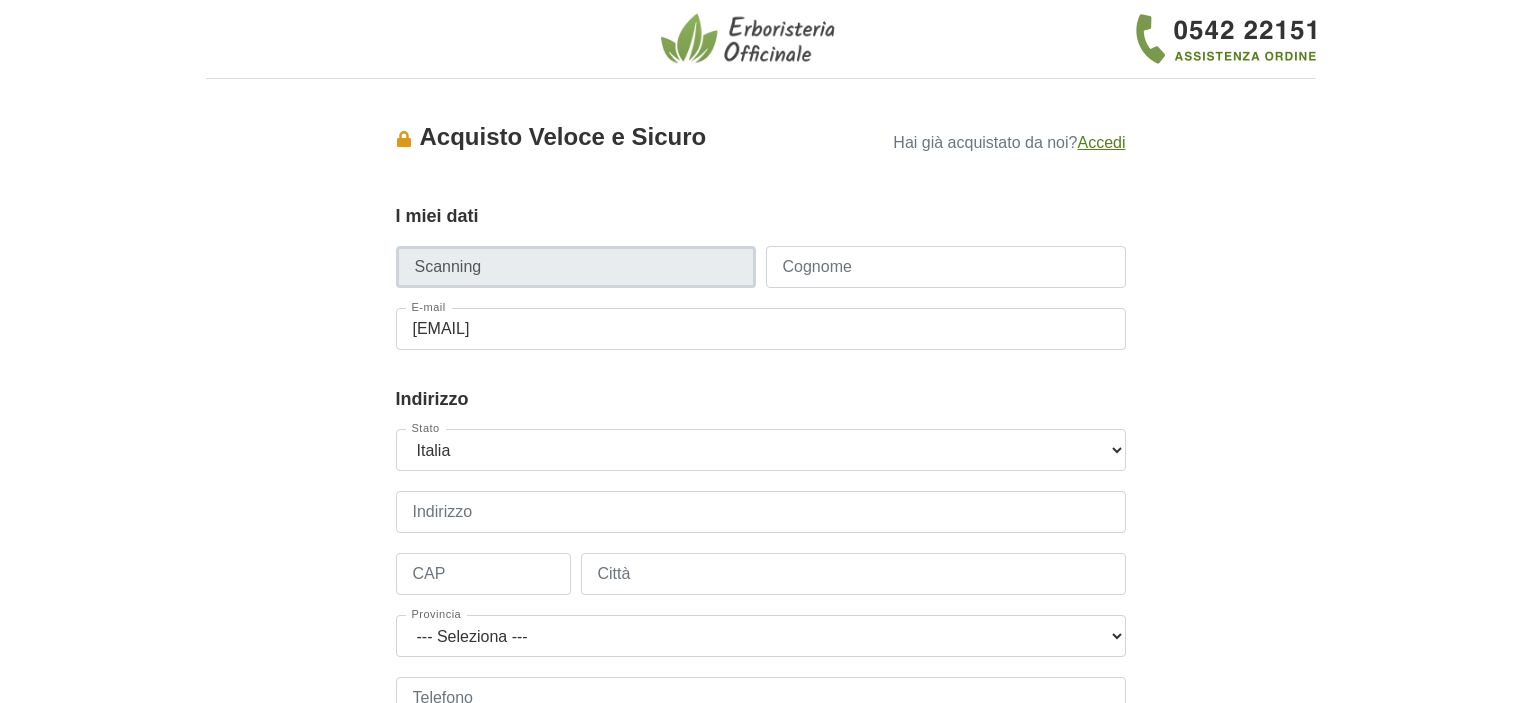 scroll, scrollTop: 0, scrollLeft: 0, axis: both 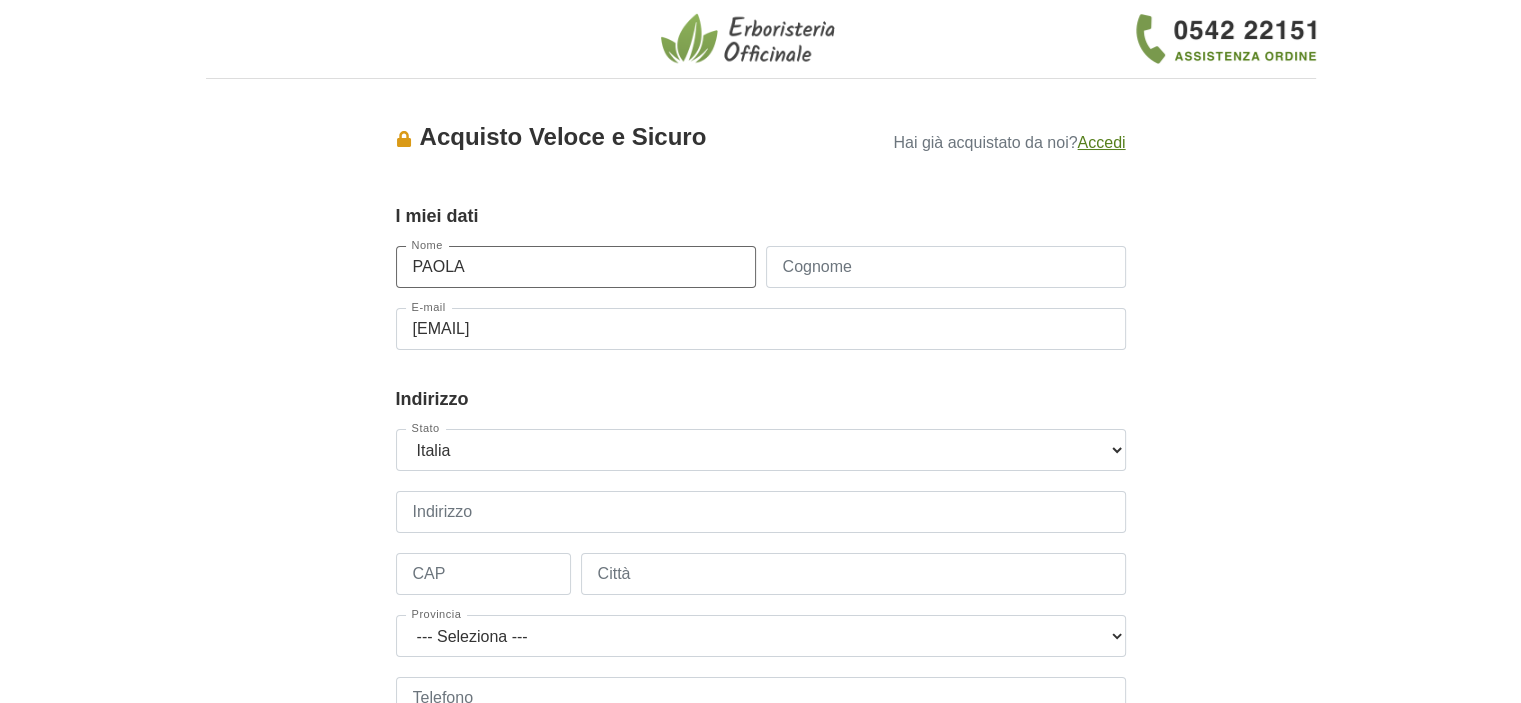 type on "[FIRST]" 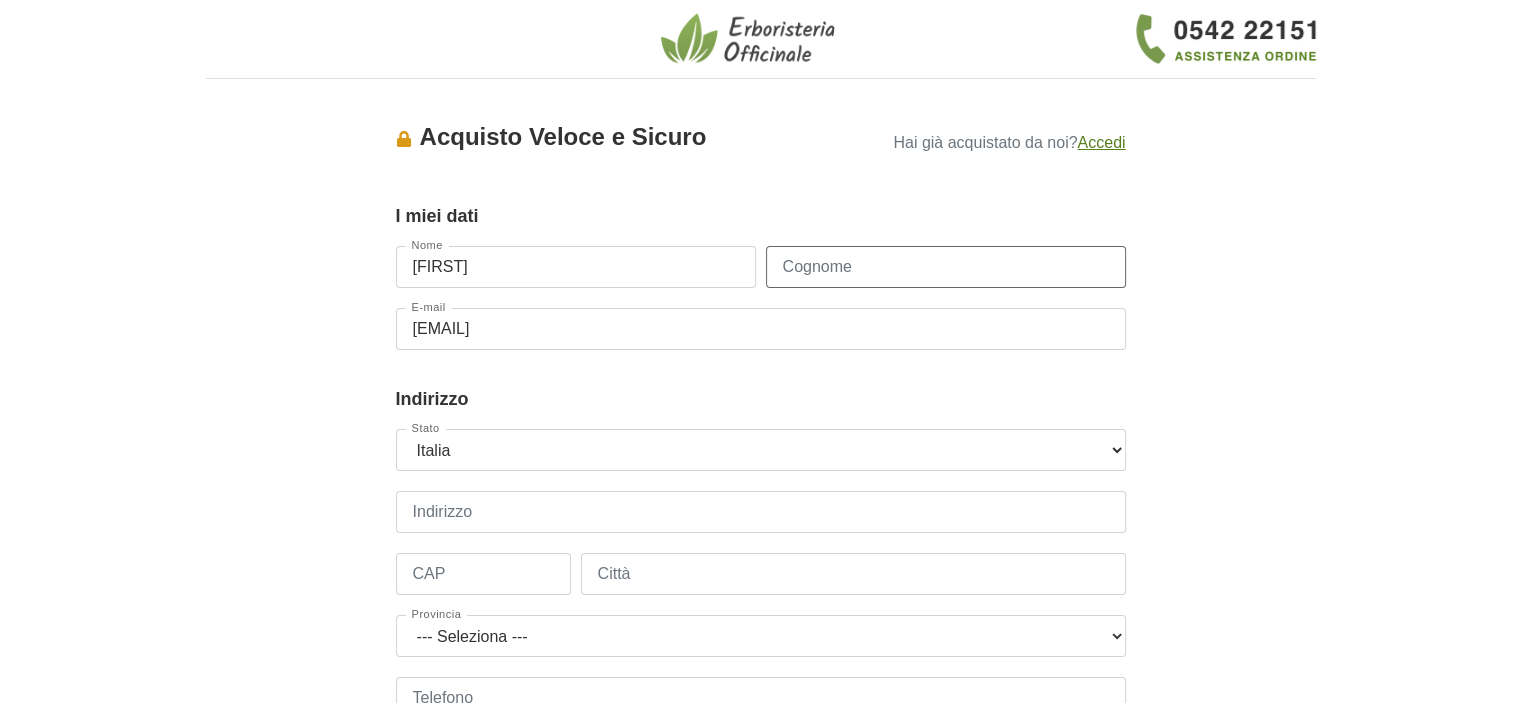type on "[LAST] c/o Tenova spa" 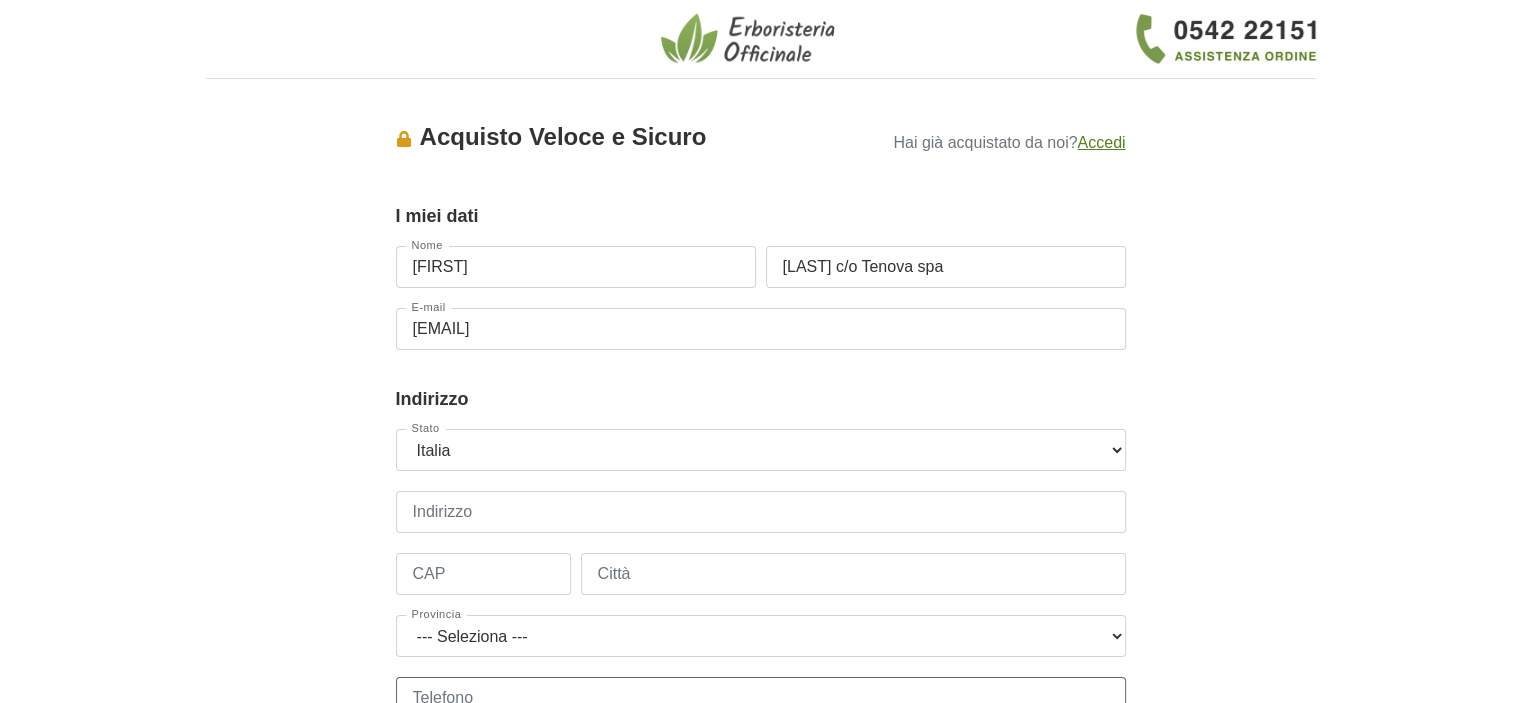 type on "[PHONE]" 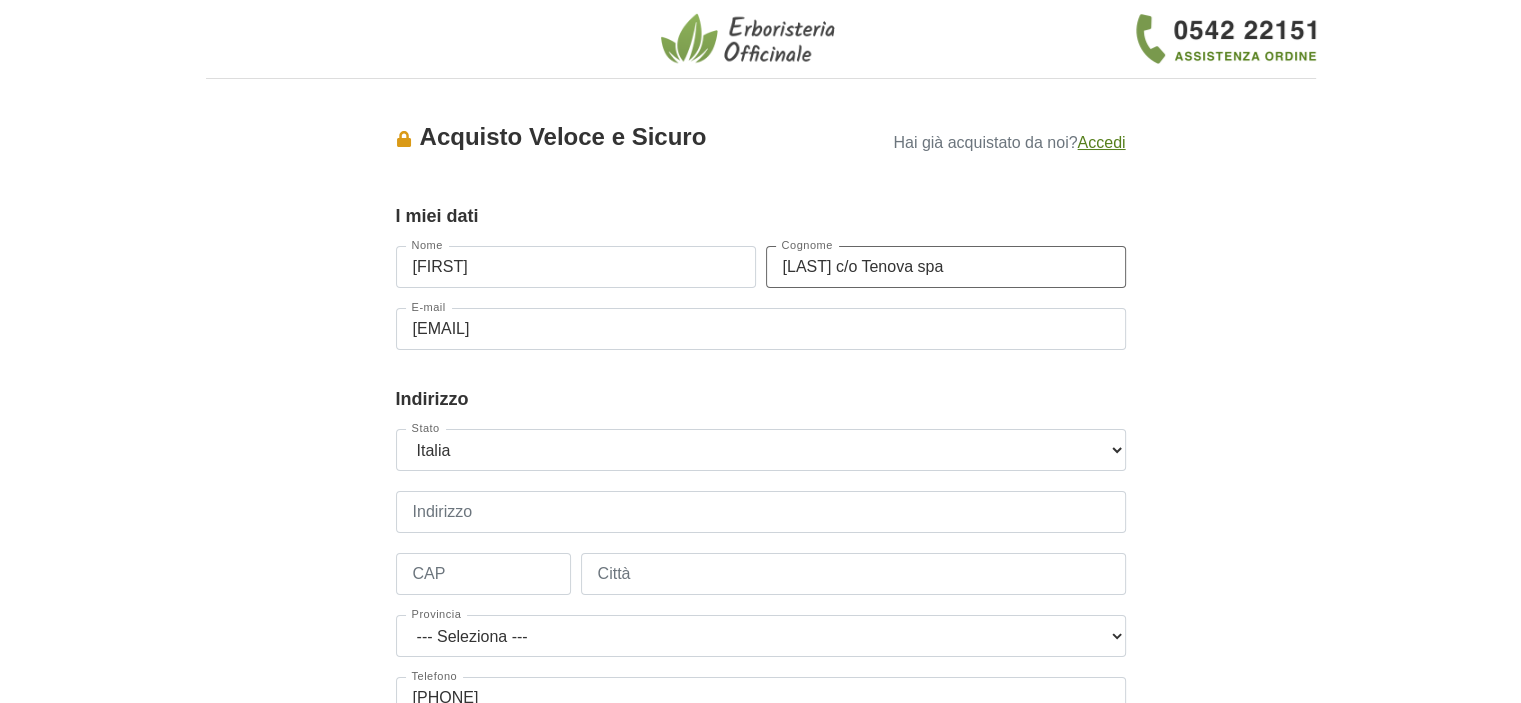 drag, startPoint x: 948, startPoint y: 271, endPoint x: 816, endPoint y: 267, distance: 132.0606 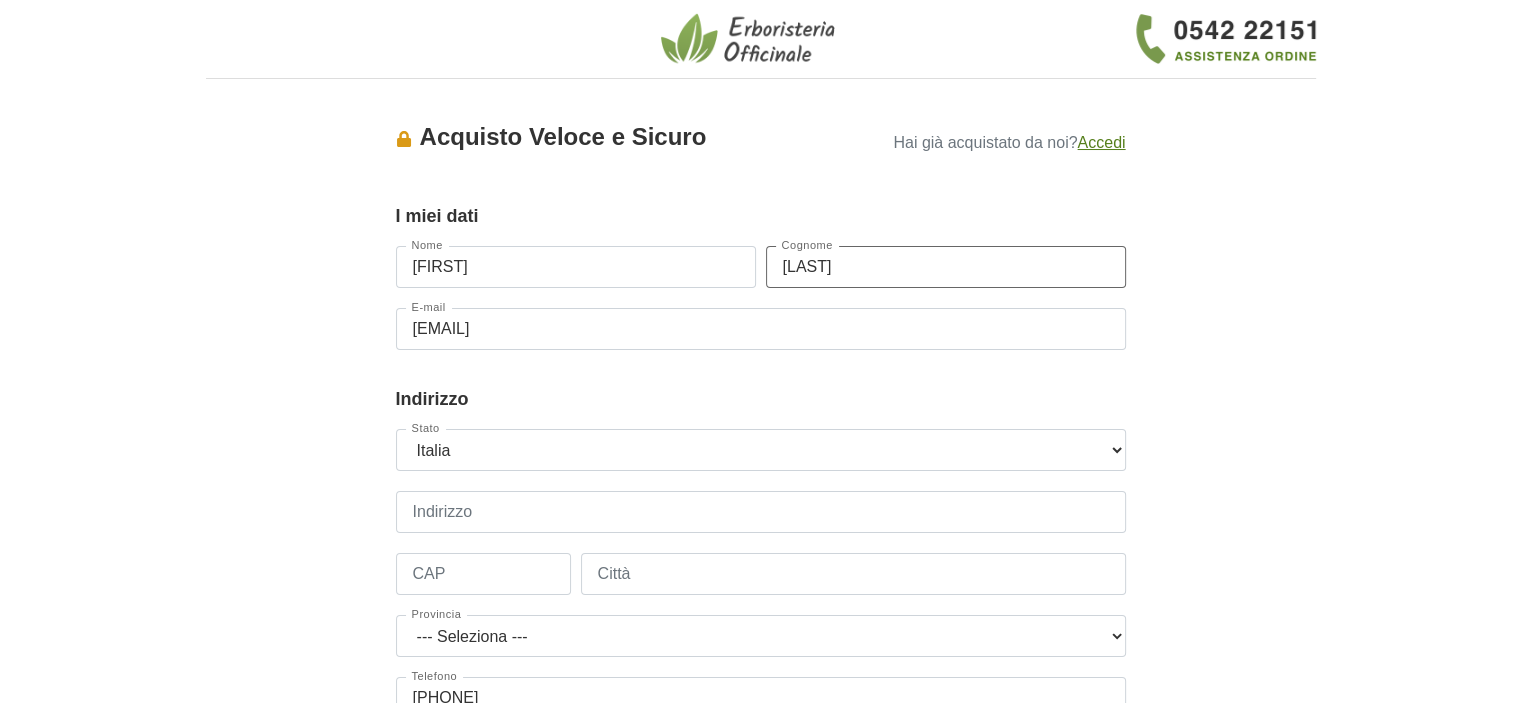type on "[LAST]" 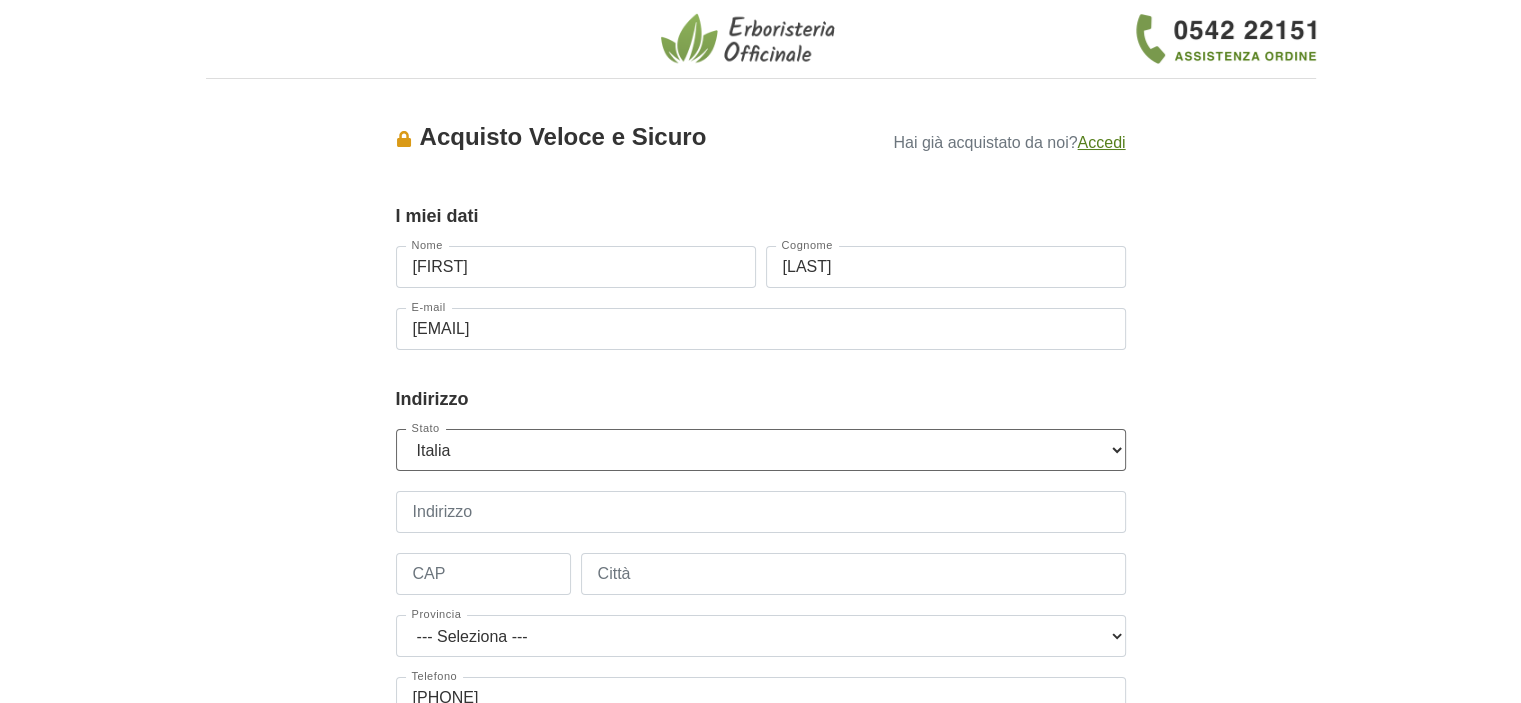 click on "--- Seleziona ---
Austria
Belgium
Bulgaria
Croatia
Czech Republic
Denmark
Estonia
Finland
France
Germany
Hungary
Ireland
Italia
Latvia
Lithuania
Luxembourg
Netherlands
Poland
Portugal Romania Slovak Republic Slovenia Spain" at bounding box center [761, 450] 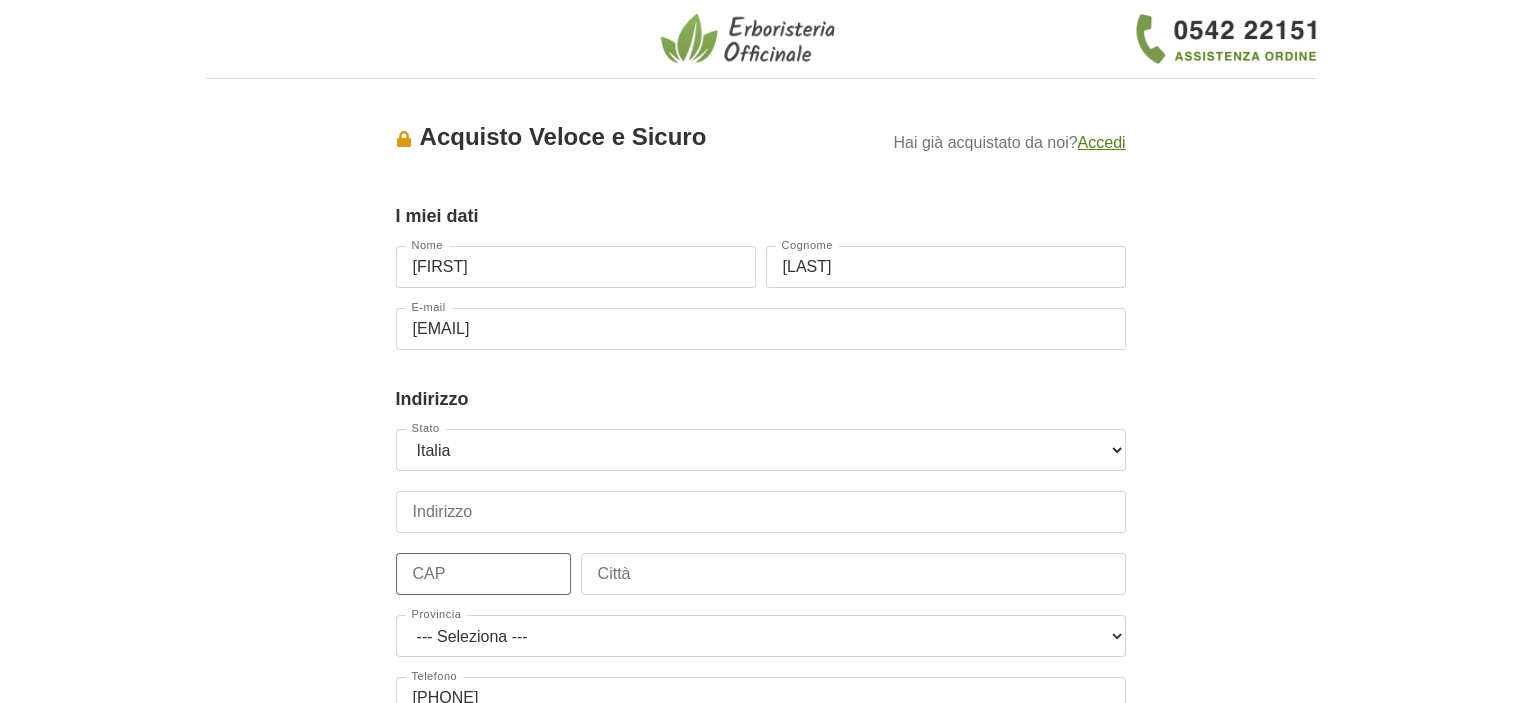 click on "CAP" at bounding box center [483, 574] 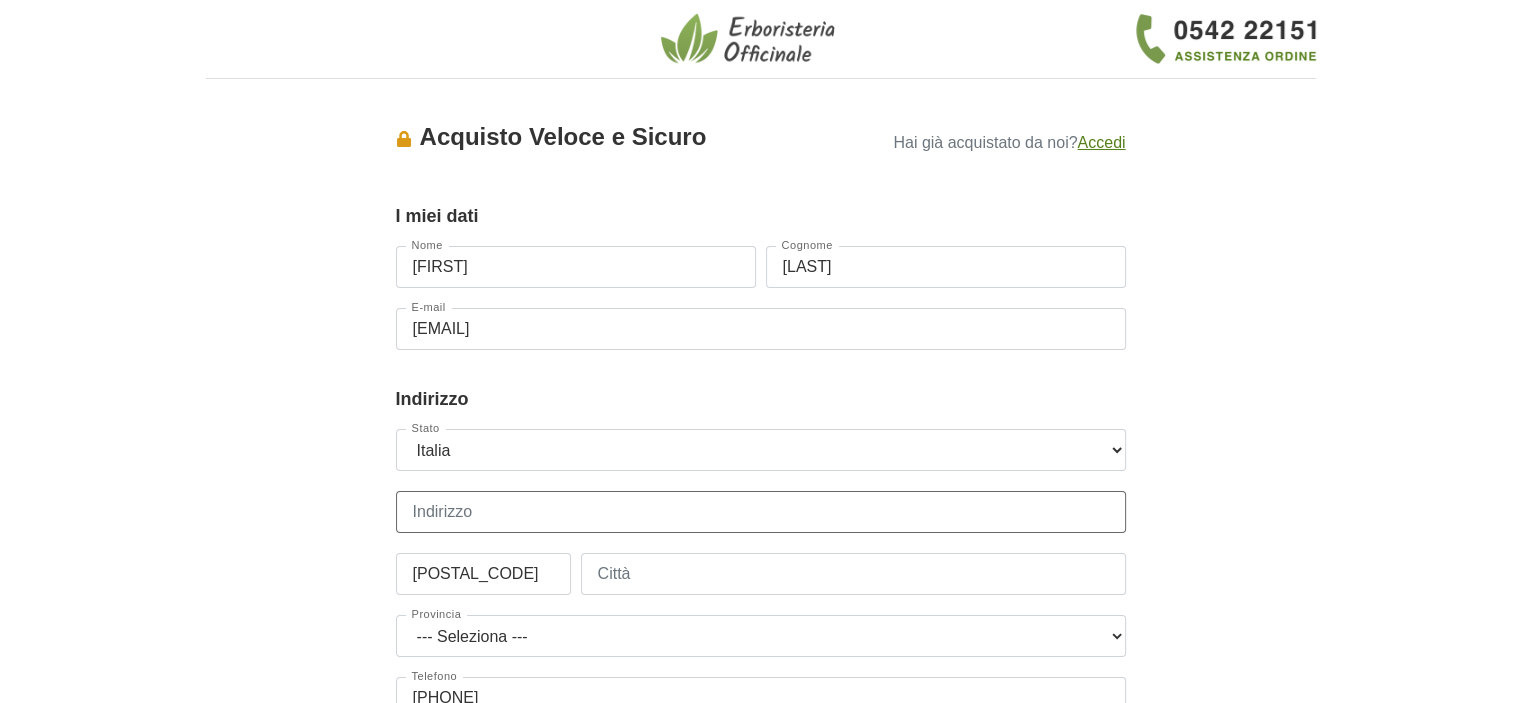 type on "via gerenzano" 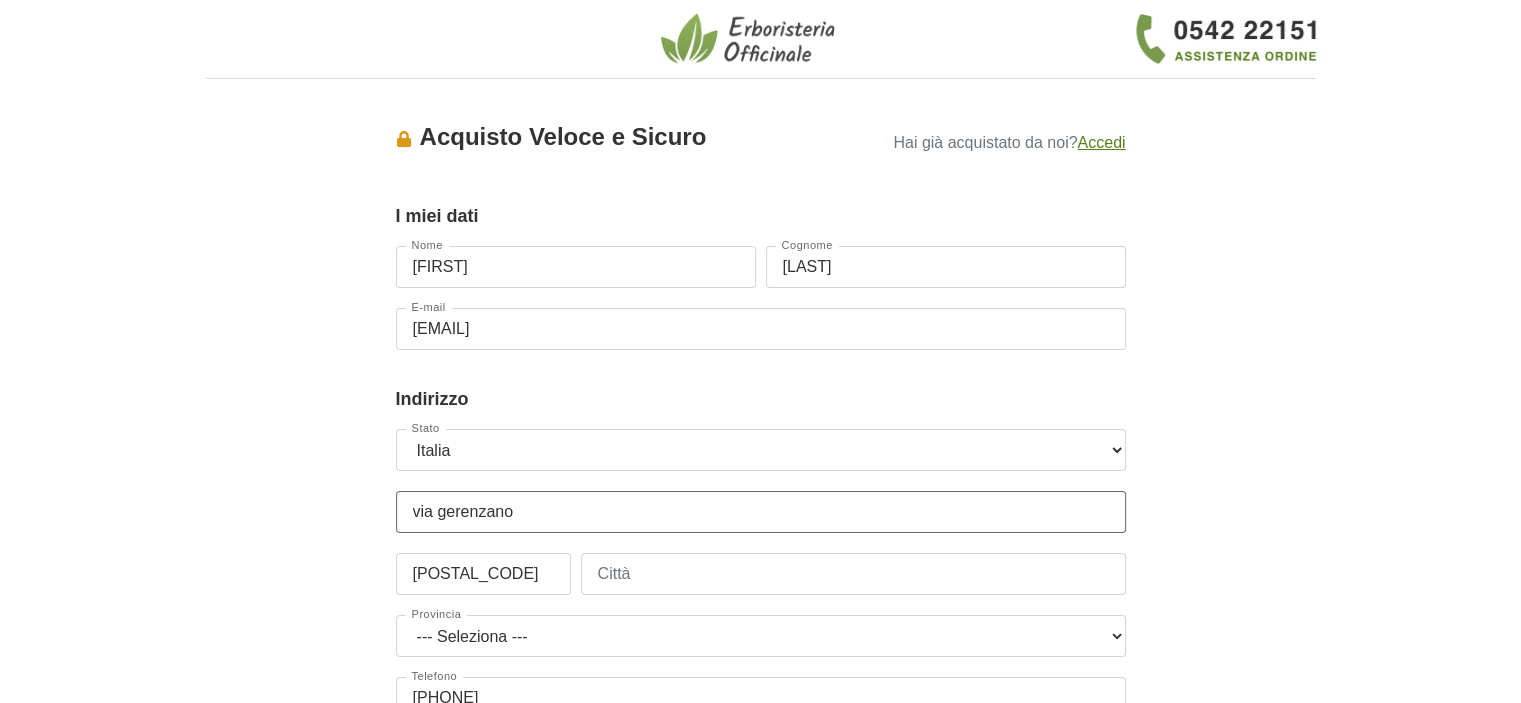 type on "[CITY]" 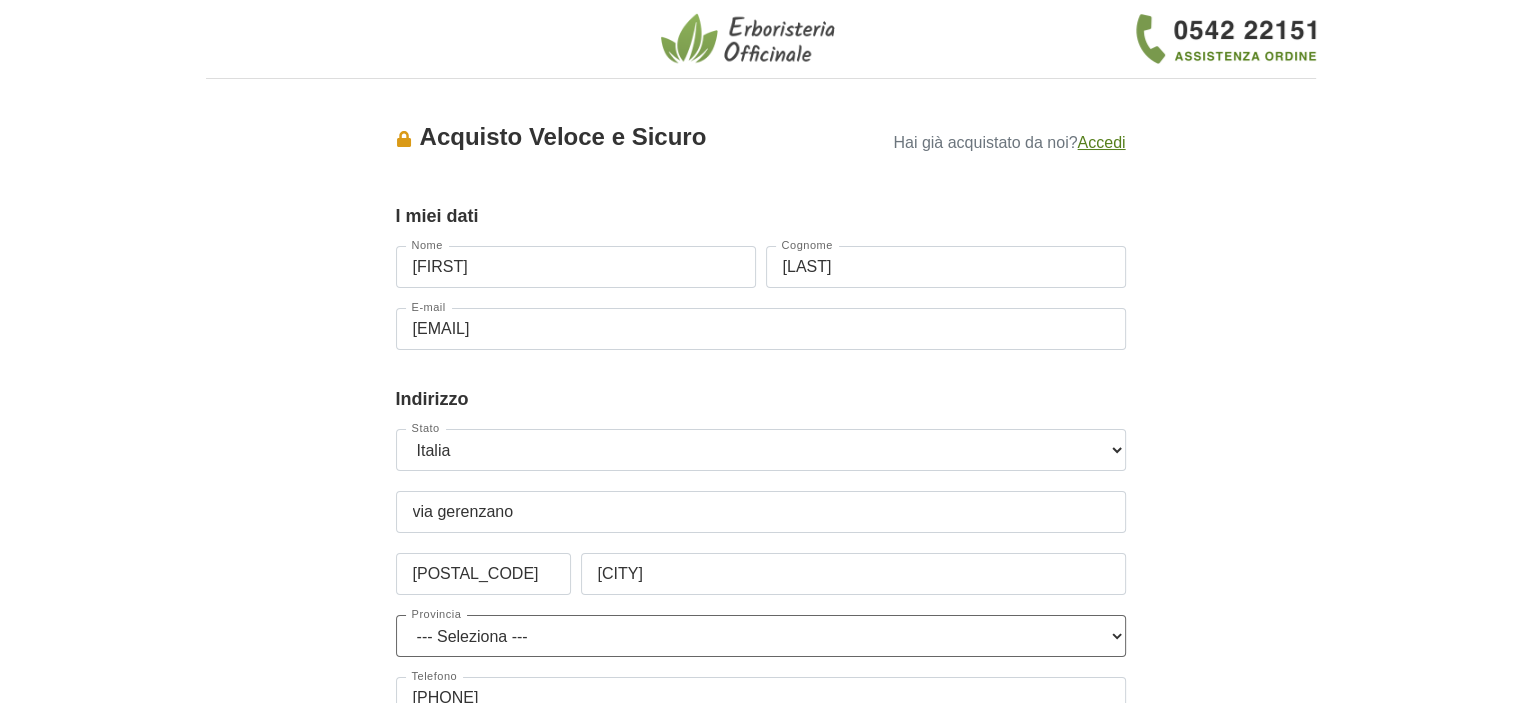 select on "[NUMBER]" 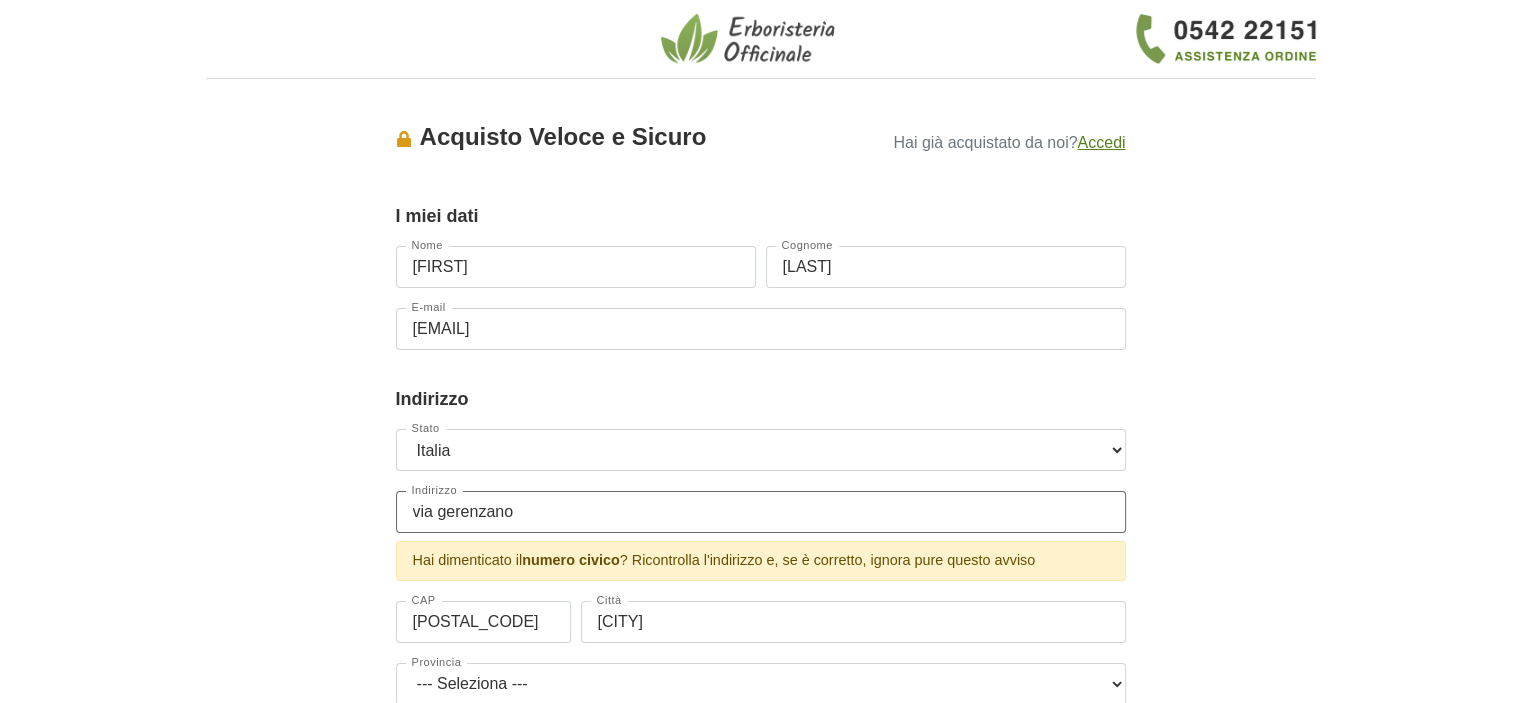 click on "via gerenzano" at bounding box center [761, 512] 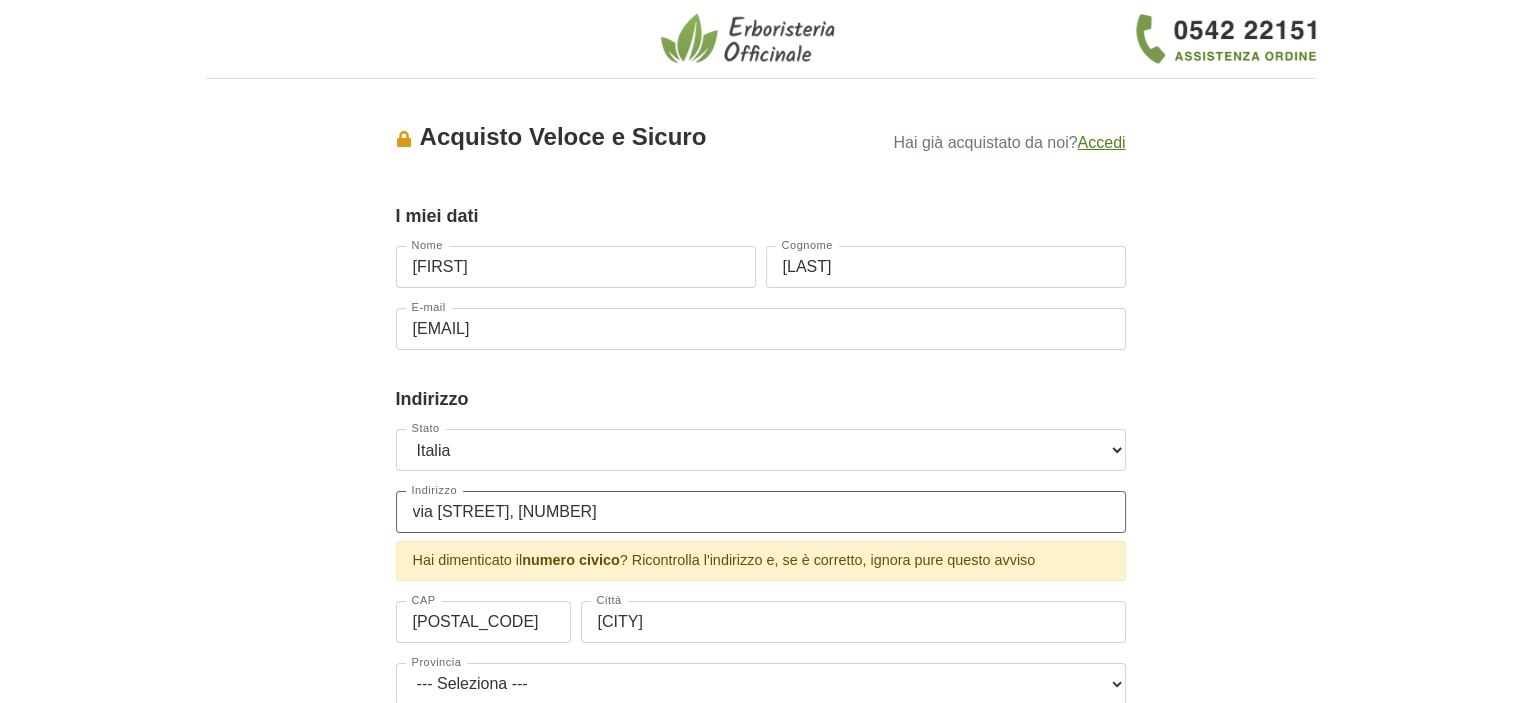 type on "via [STREET] [NUMBER]" 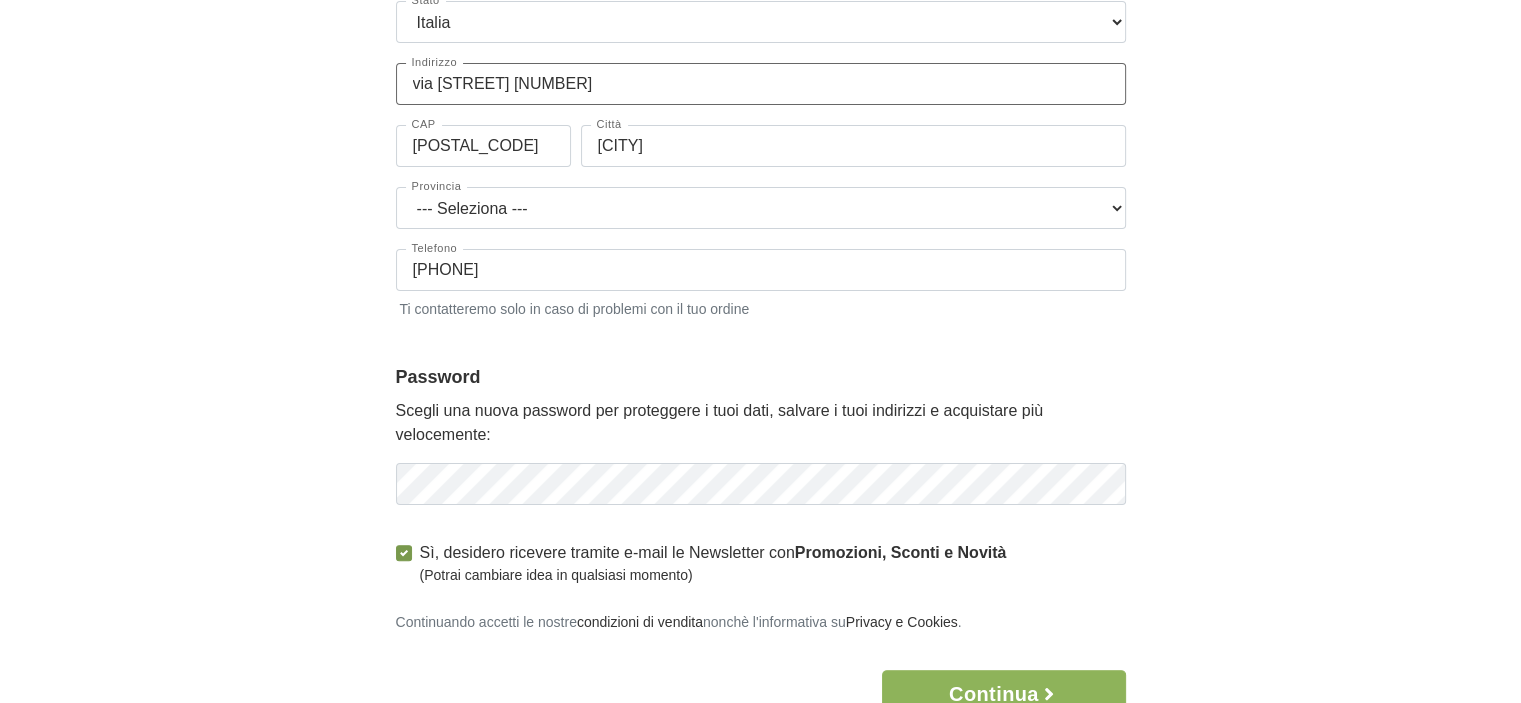 scroll, scrollTop: 666, scrollLeft: 0, axis: vertical 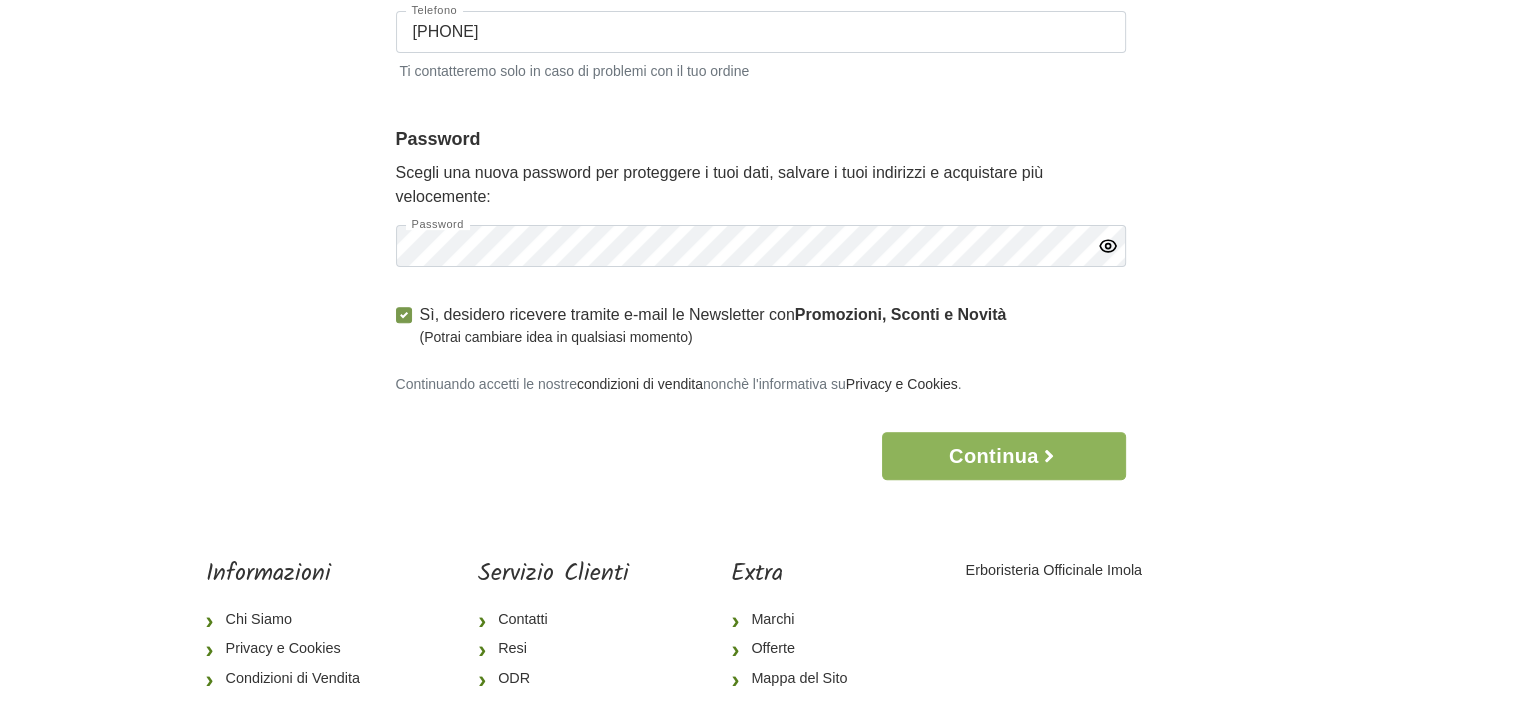 click at bounding box center (1108, 246) 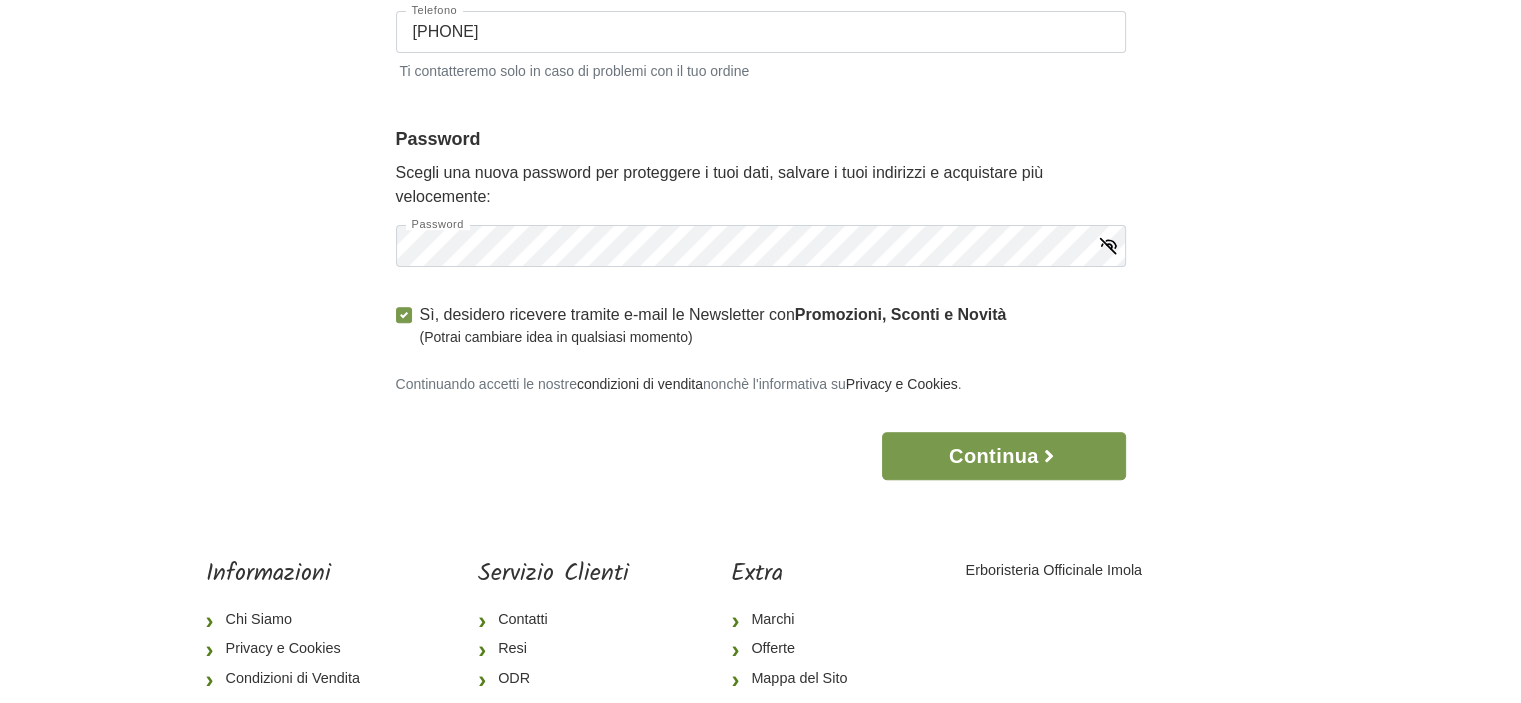 click on "Continua" at bounding box center [1003, 456] 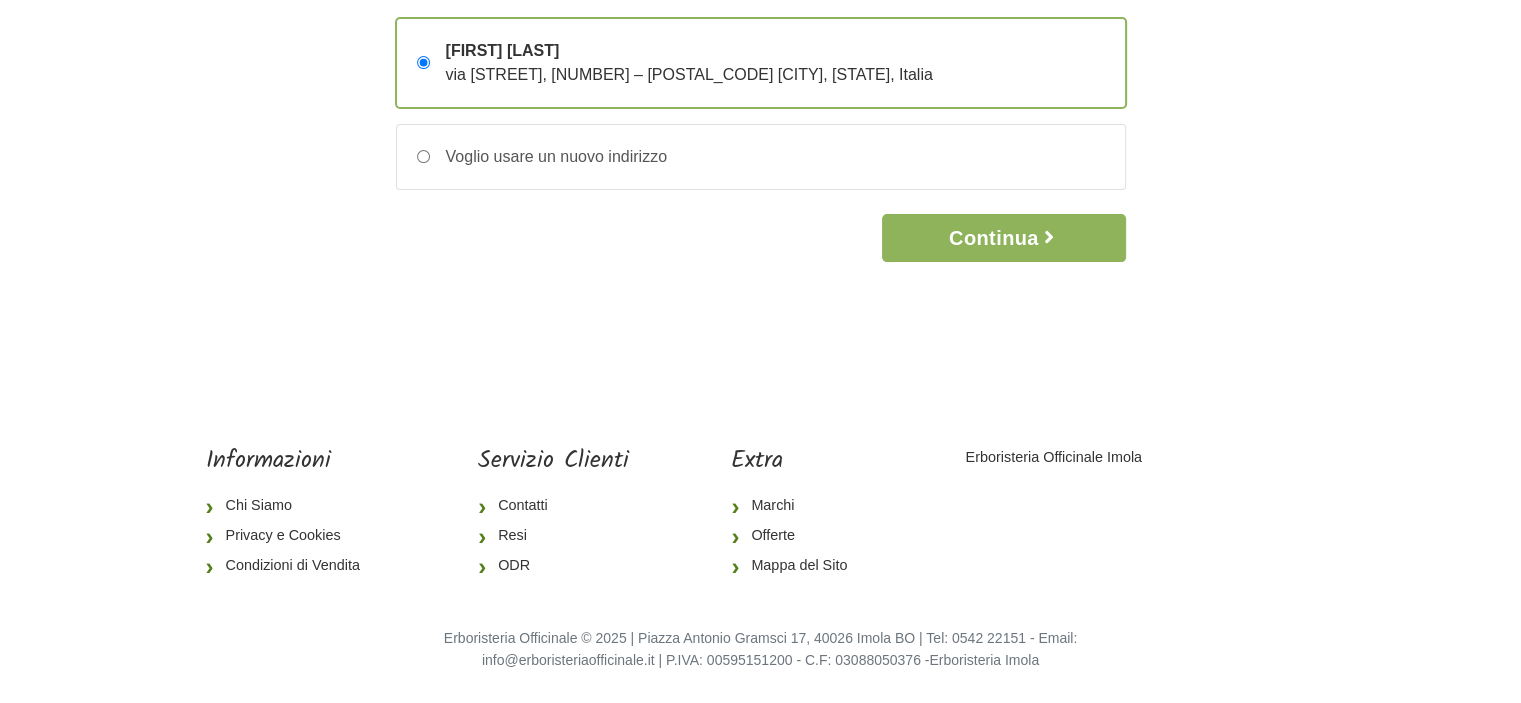scroll, scrollTop: 0, scrollLeft: 0, axis: both 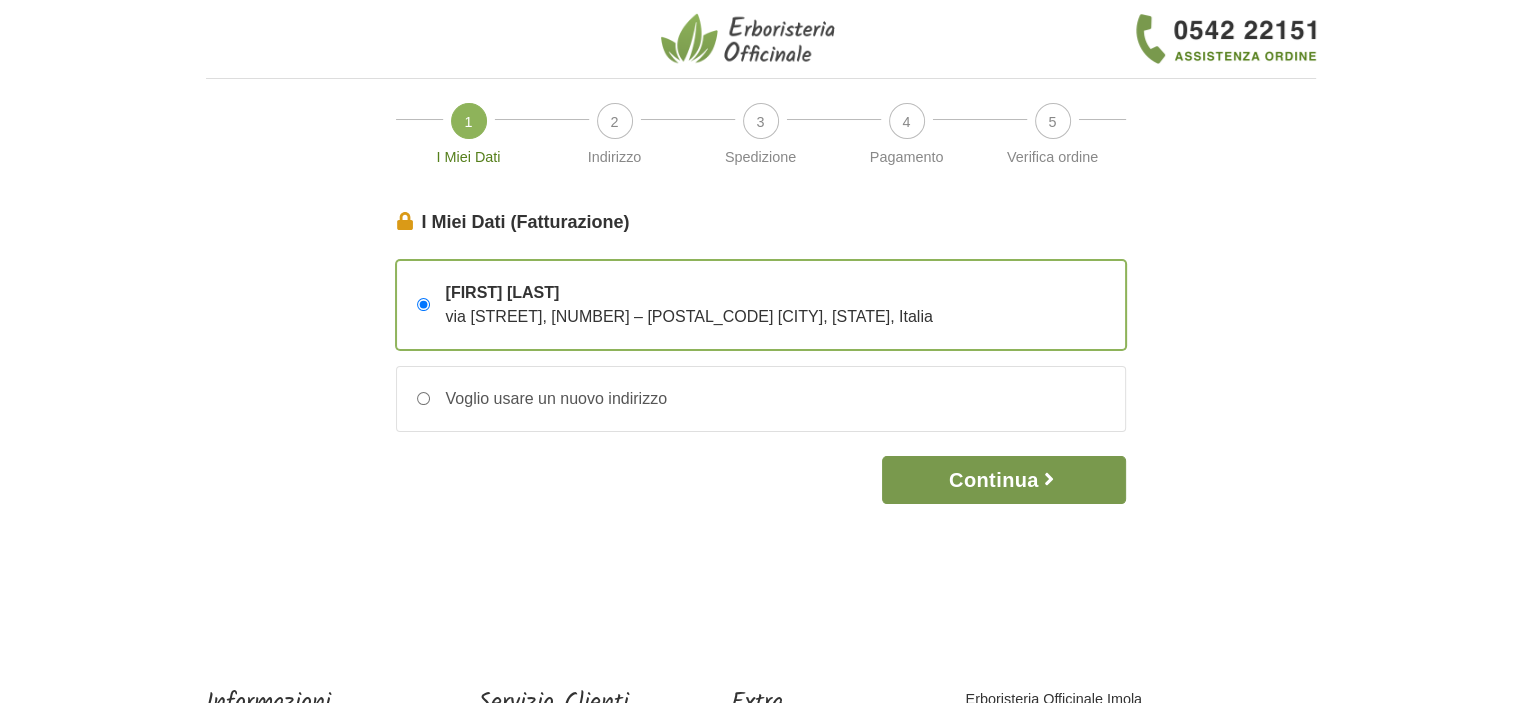 click on "Continua" at bounding box center (1003, 480) 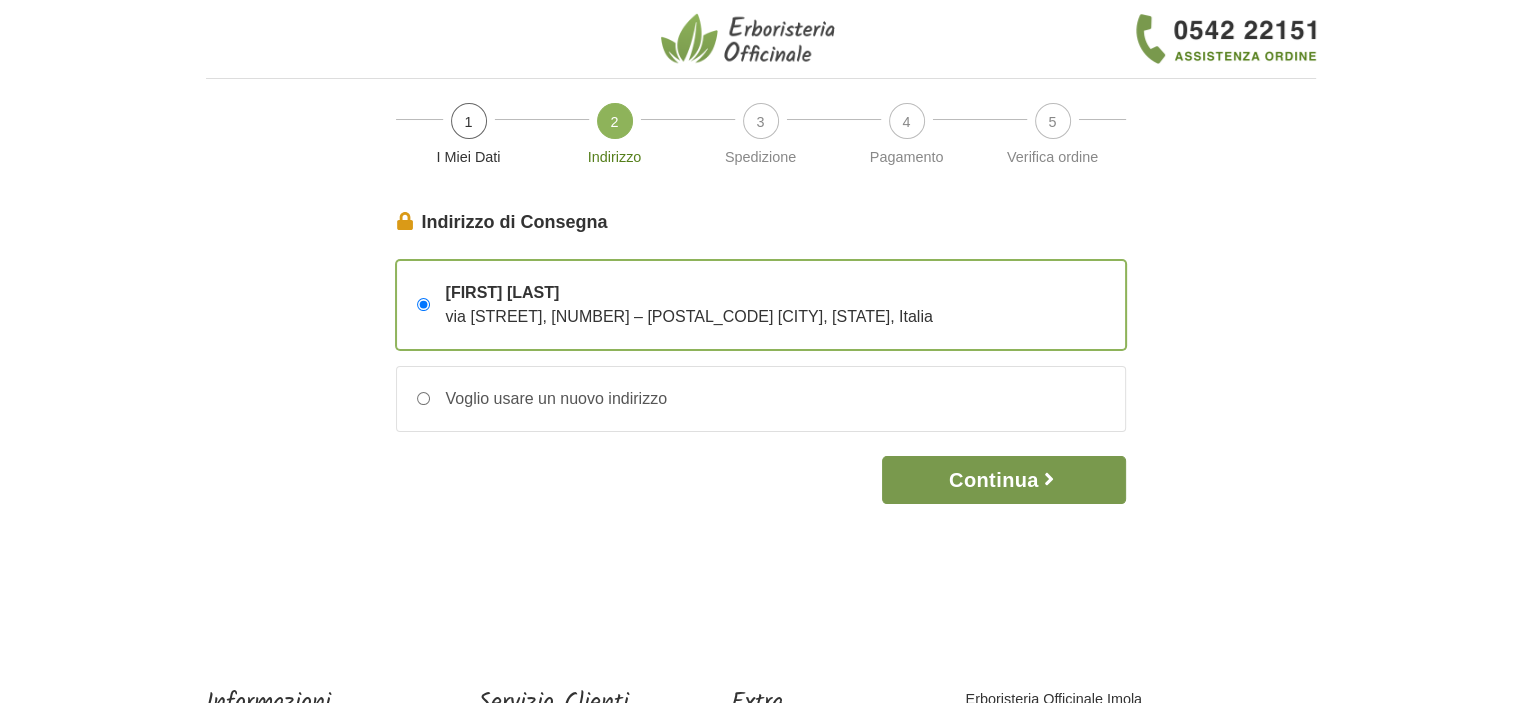 click on "Continua" at bounding box center (1003, 480) 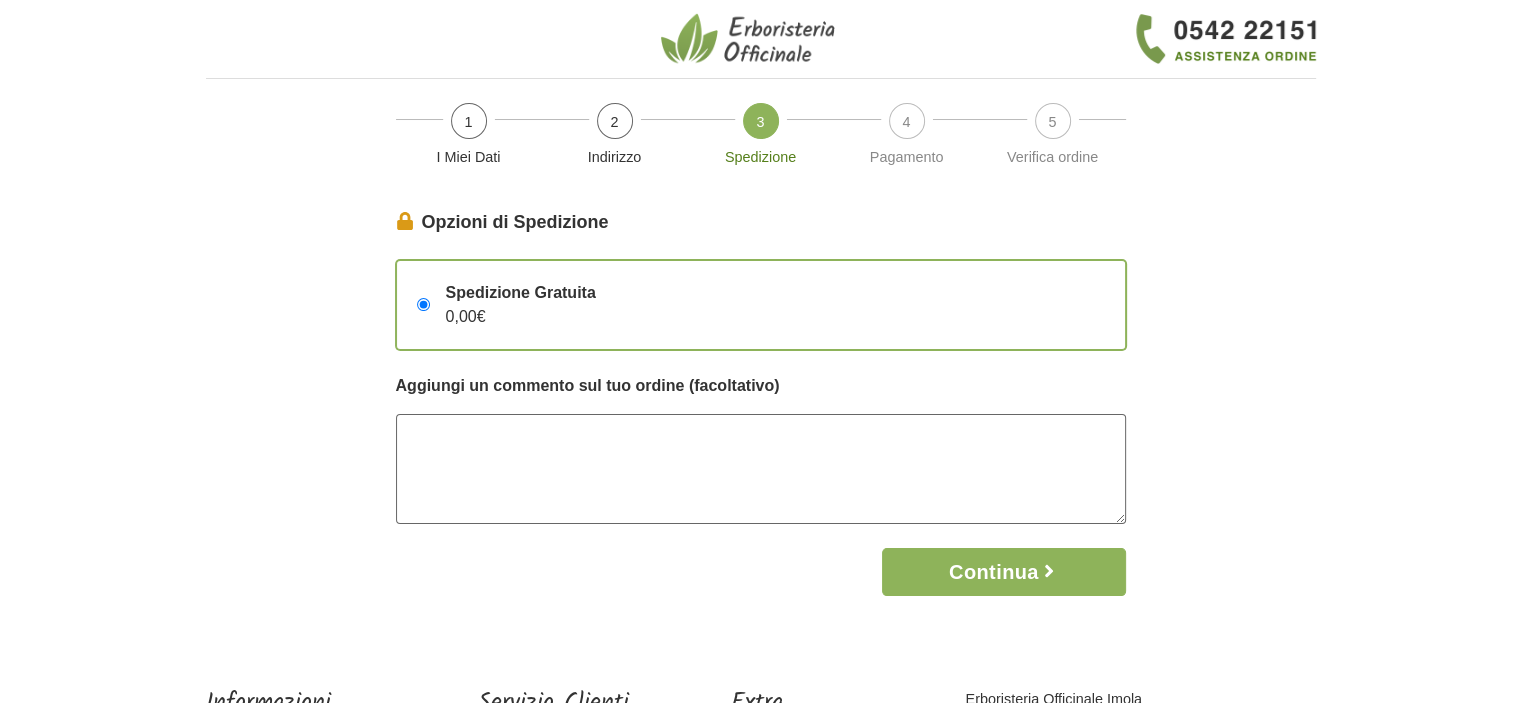 click at bounding box center (761, 469) 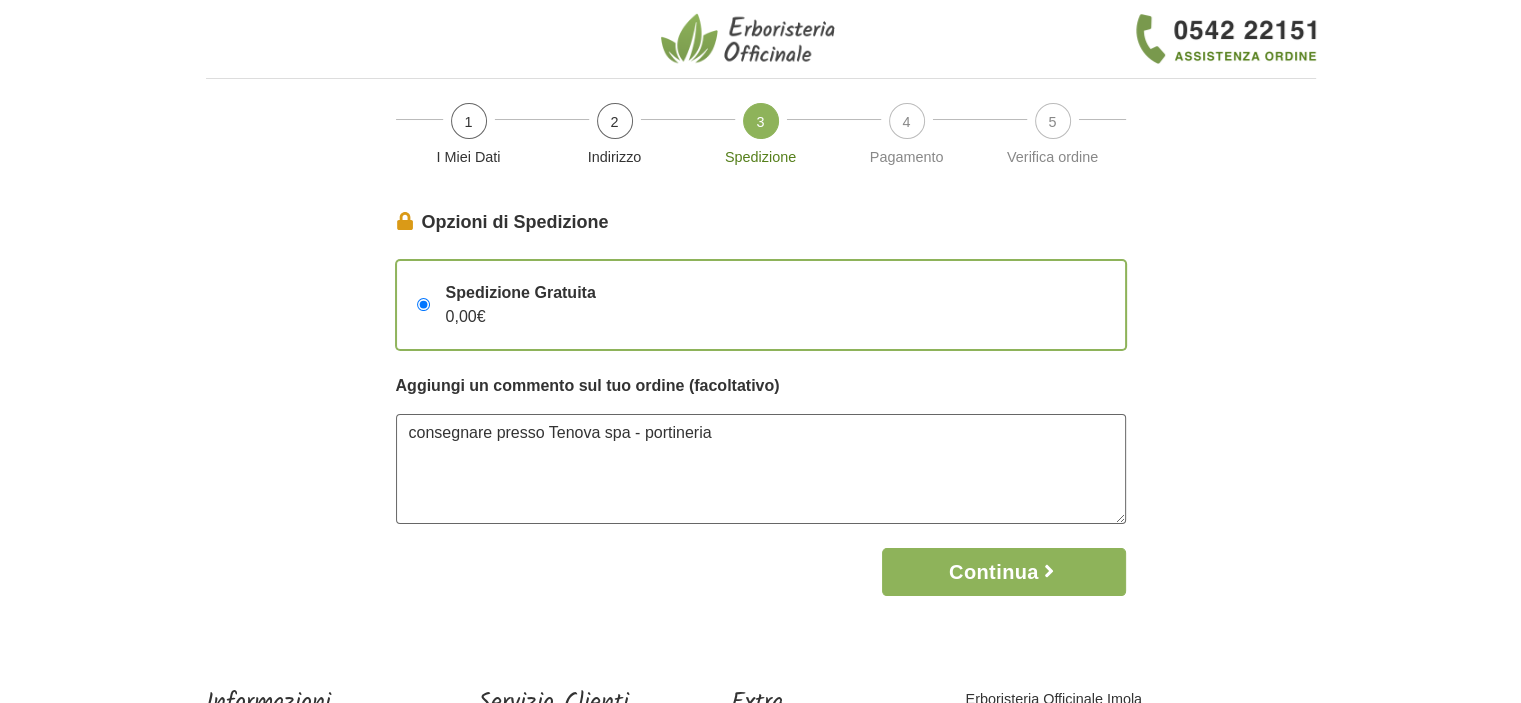 type on "consegnare presso Tenova spa - portineria" 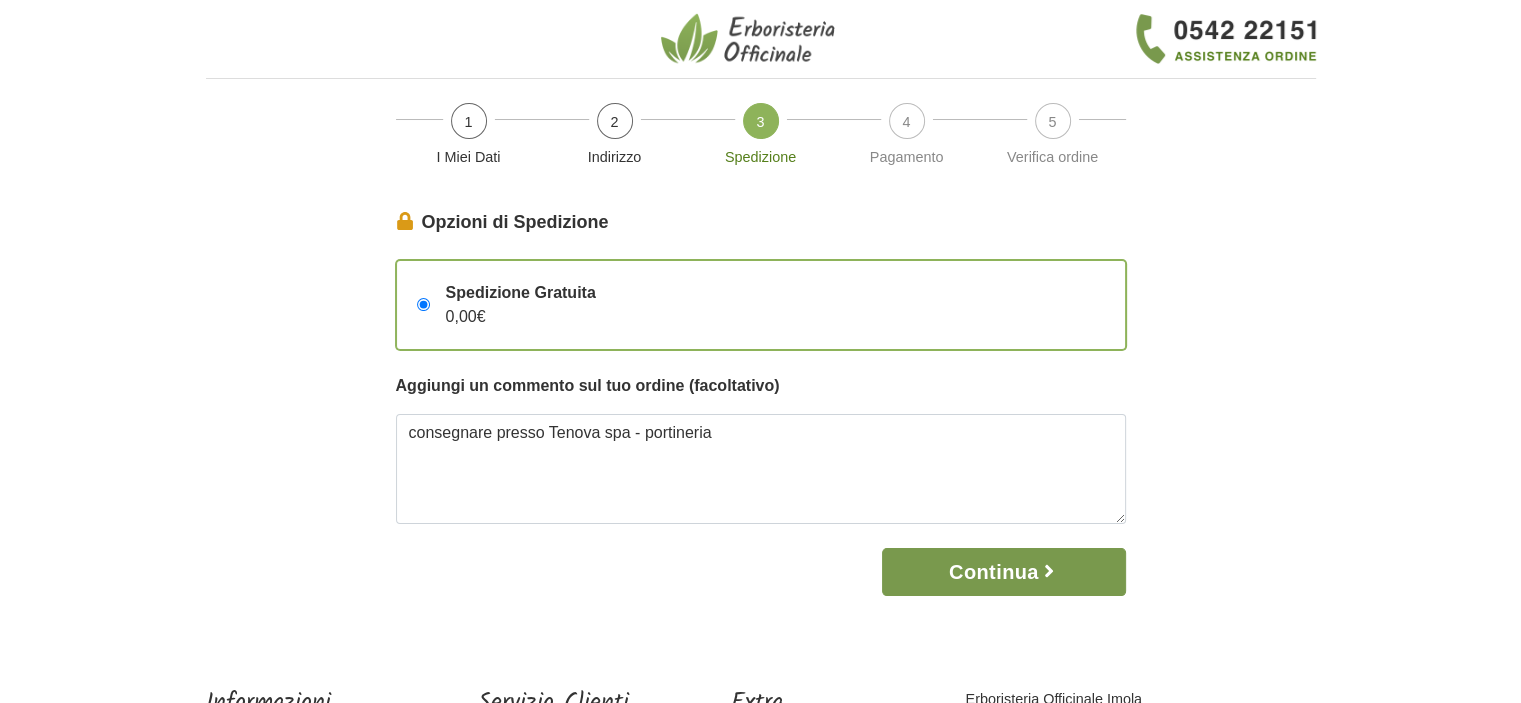 click on "Continua" at bounding box center [1003, 572] 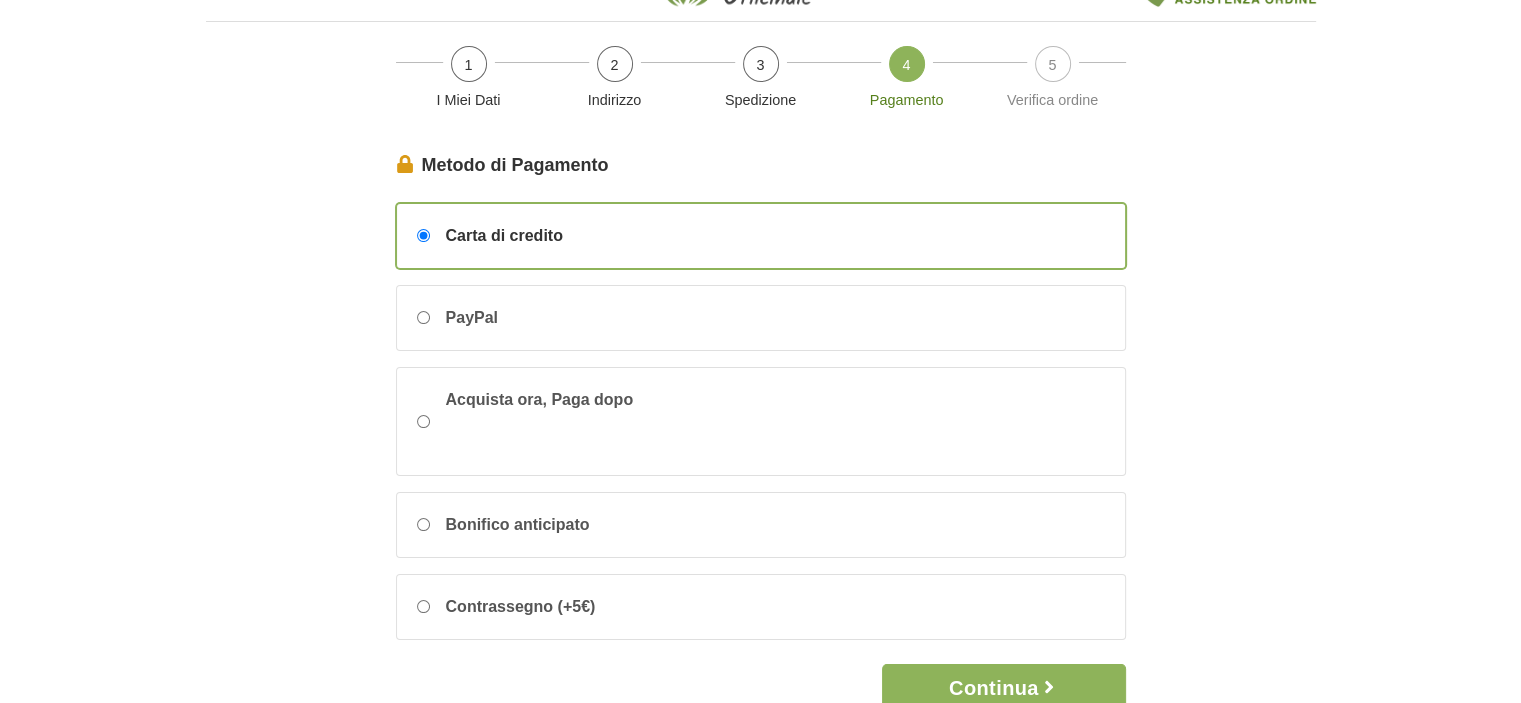 scroll, scrollTop: 0, scrollLeft: 0, axis: both 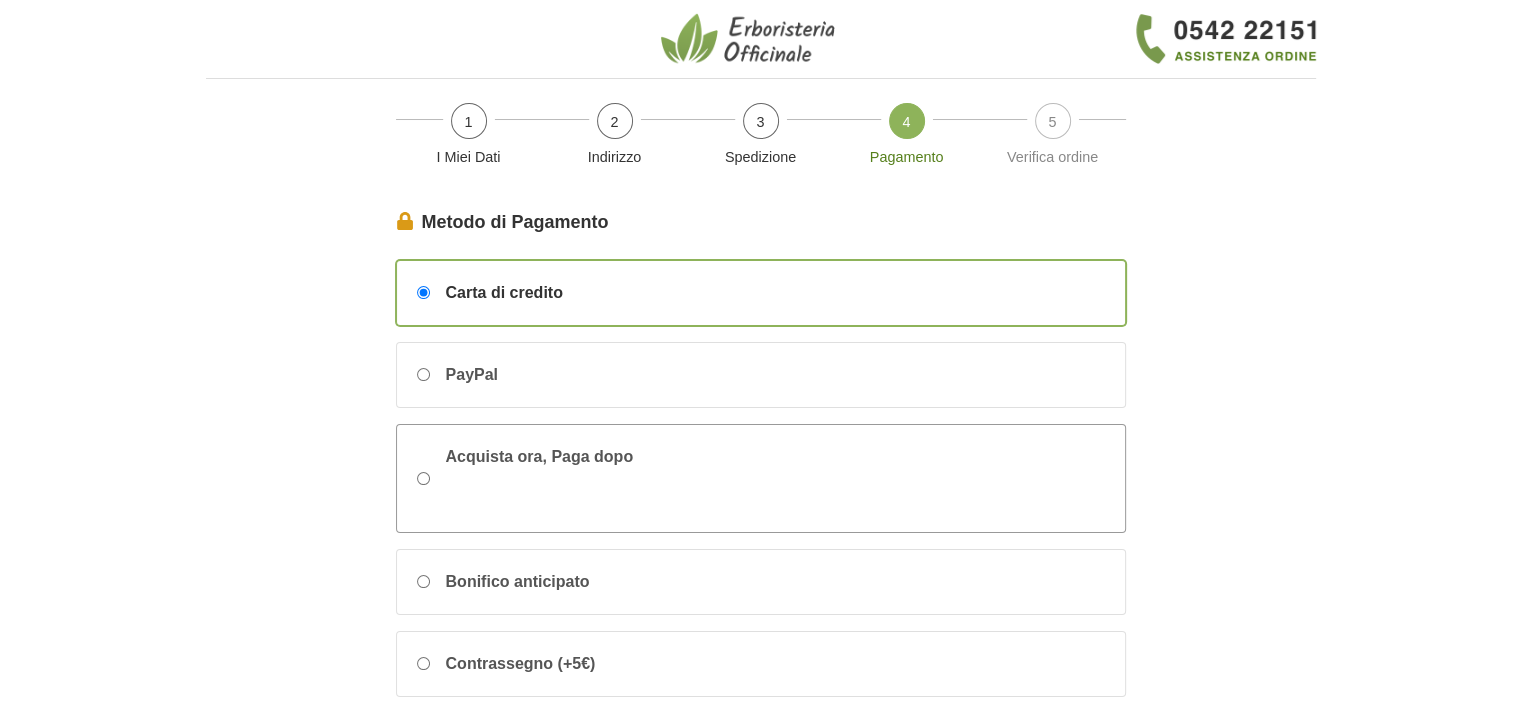 click on "Acquista ora, Paga dopo" at bounding box center (423, 478) 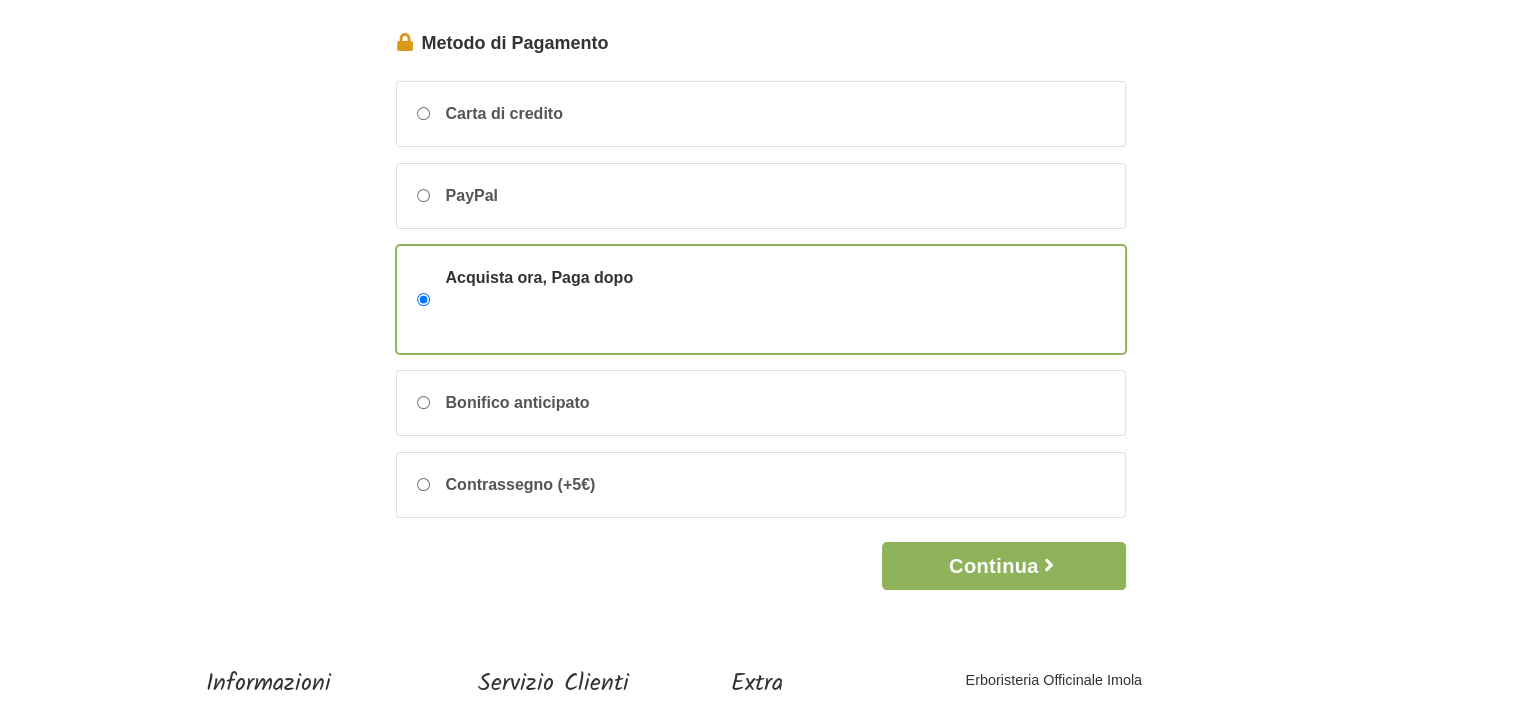 scroll, scrollTop: 398, scrollLeft: 0, axis: vertical 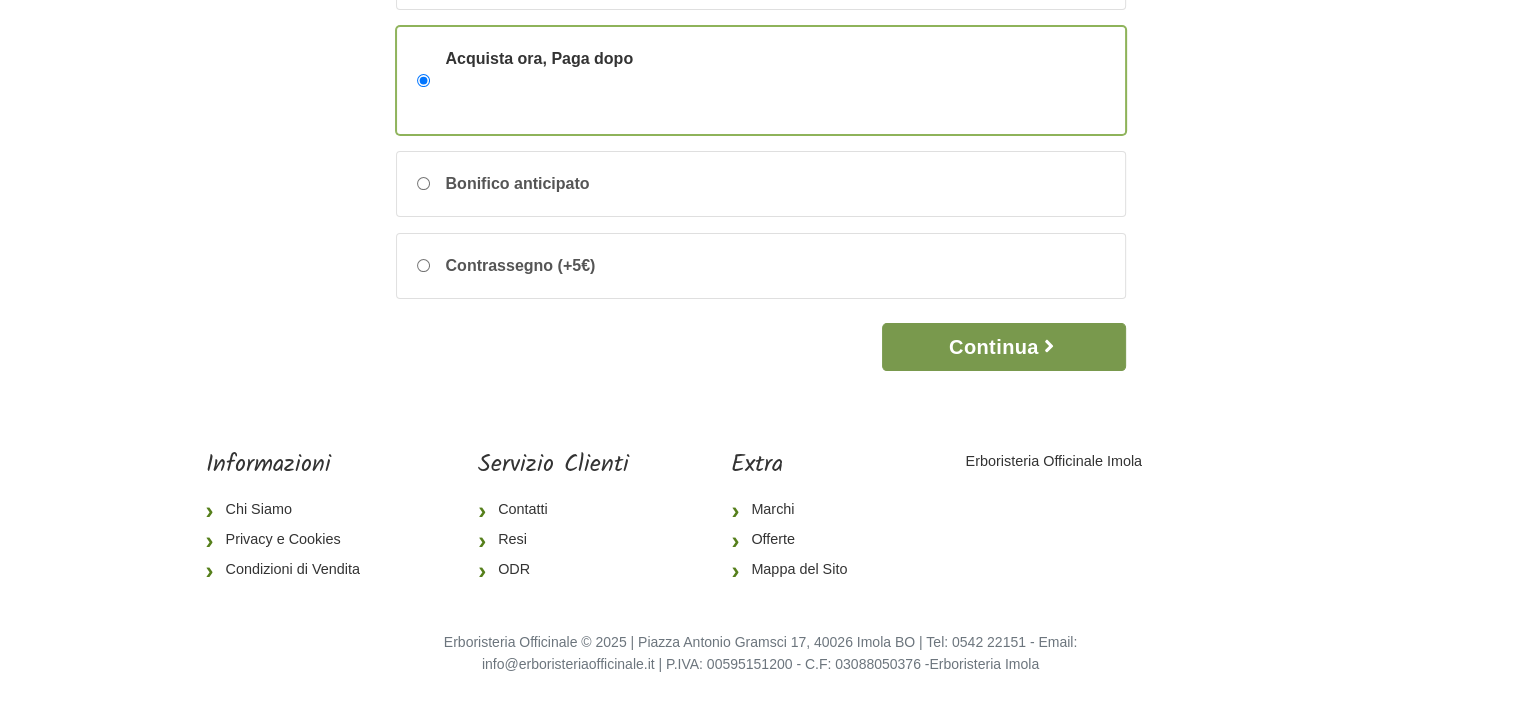 click on "Continua" at bounding box center [1003, 347] 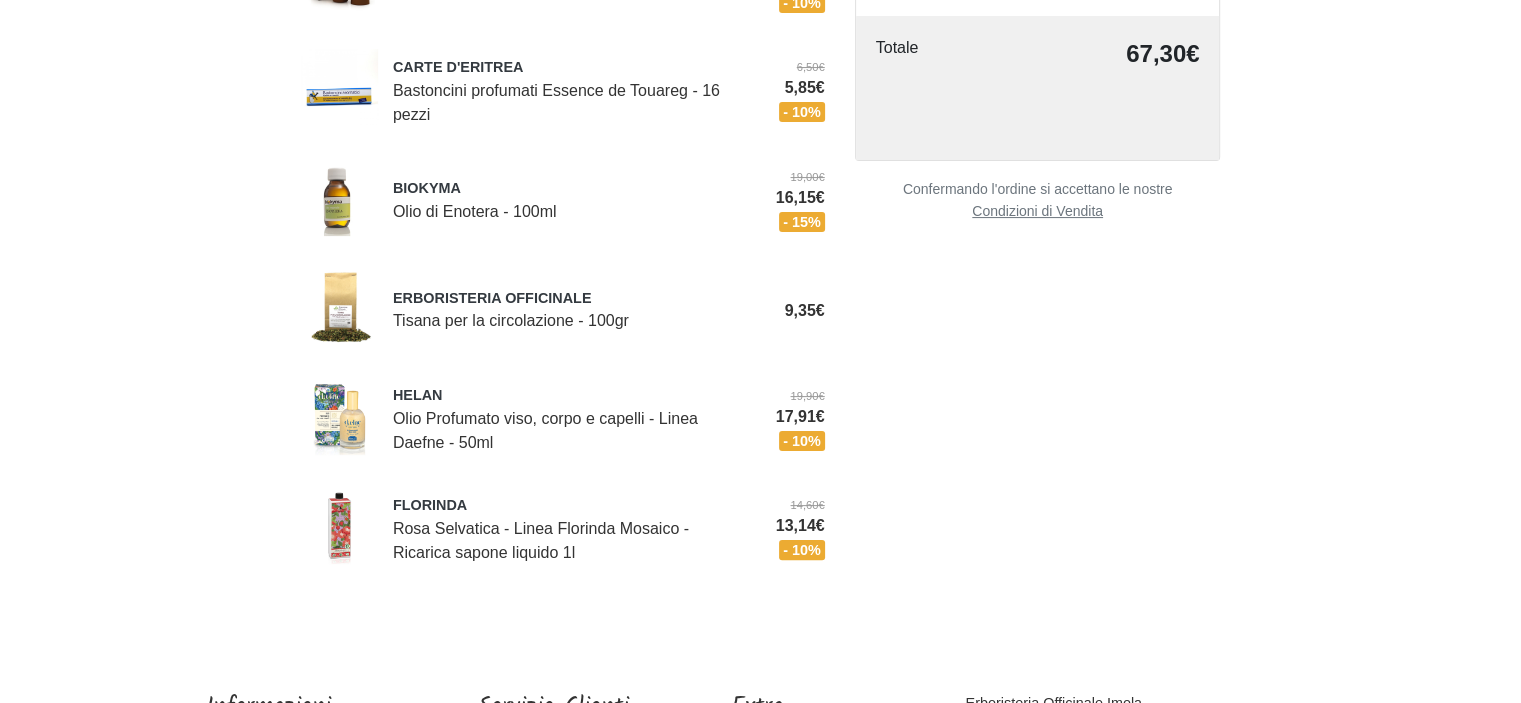 scroll, scrollTop: 0, scrollLeft: 0, axis: both 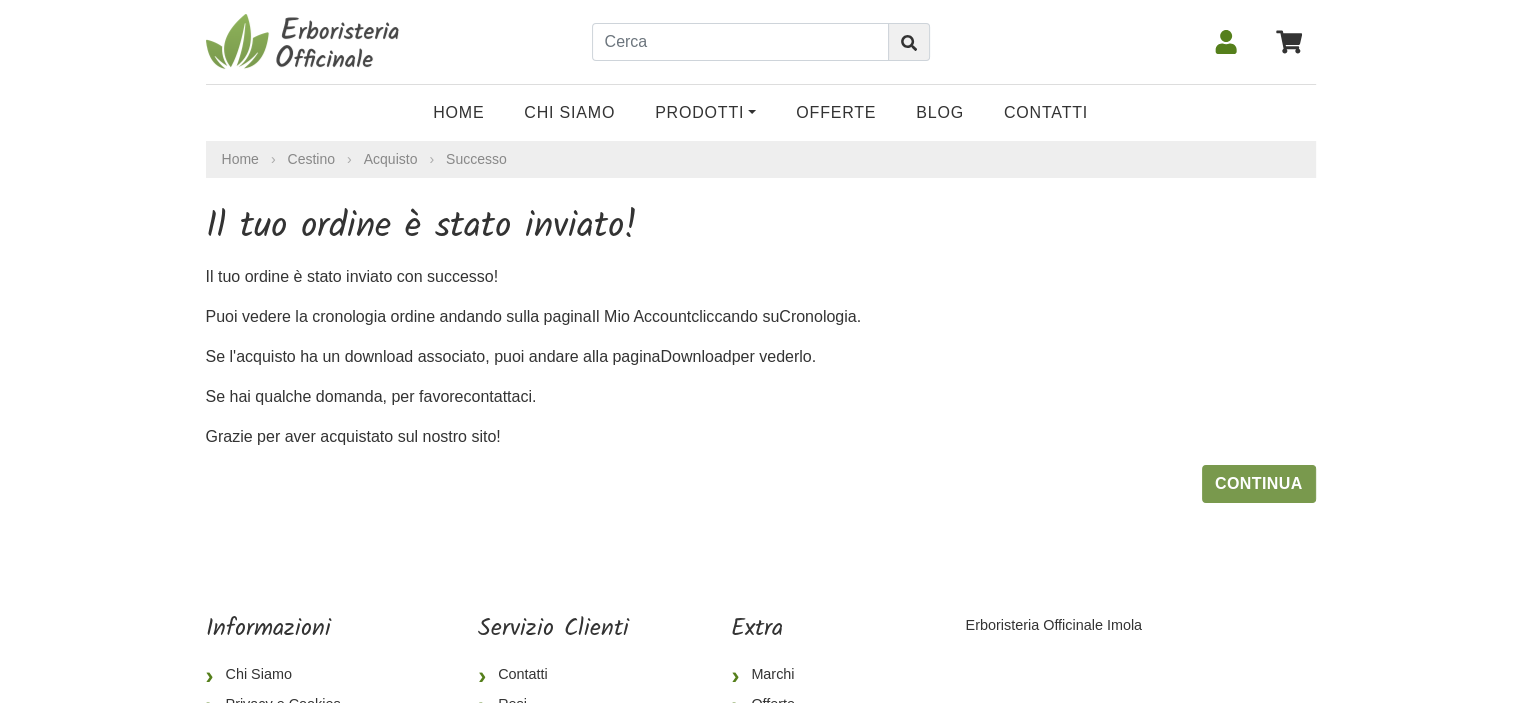 click on "Continua" at bounding box center [1259, 484] 